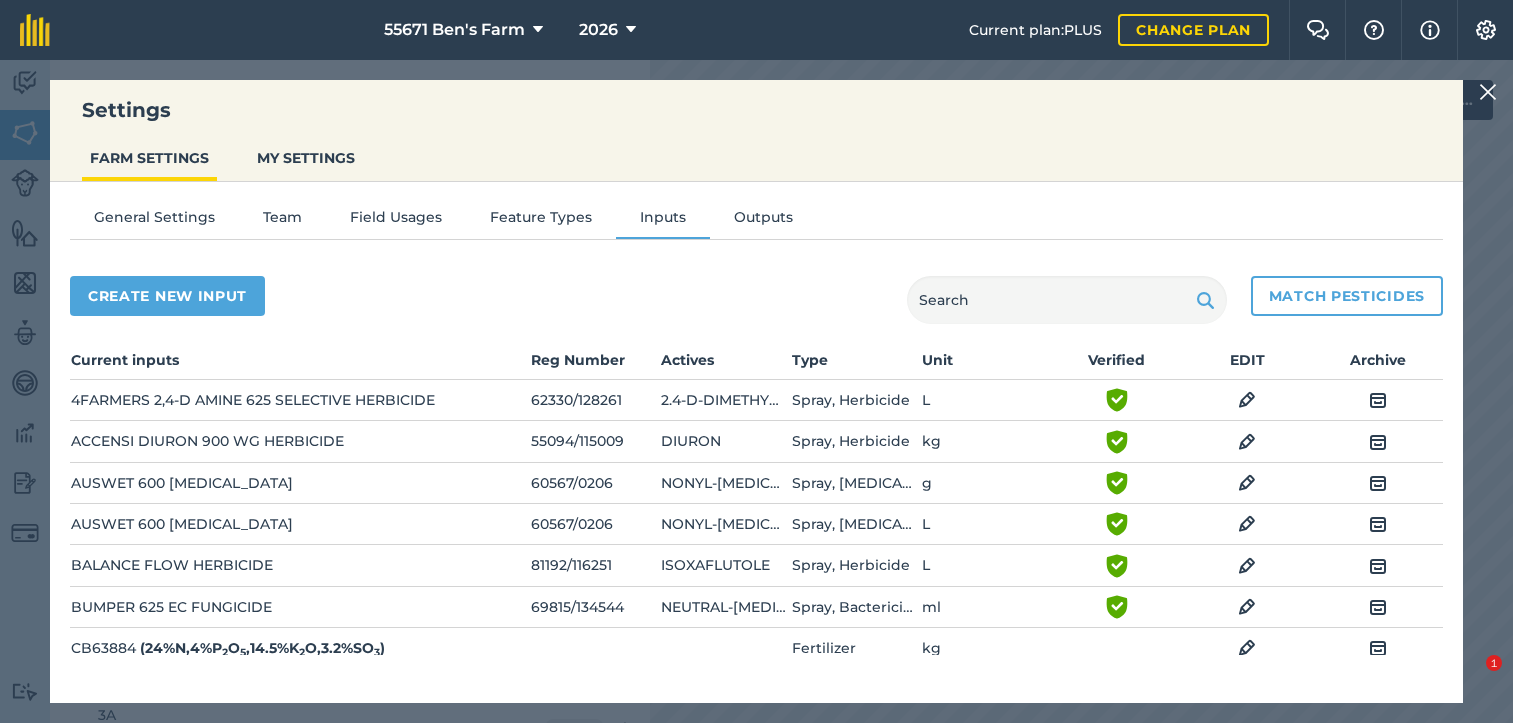 scroll, scrollTop: 0, scrollLeft: 0, axis: both 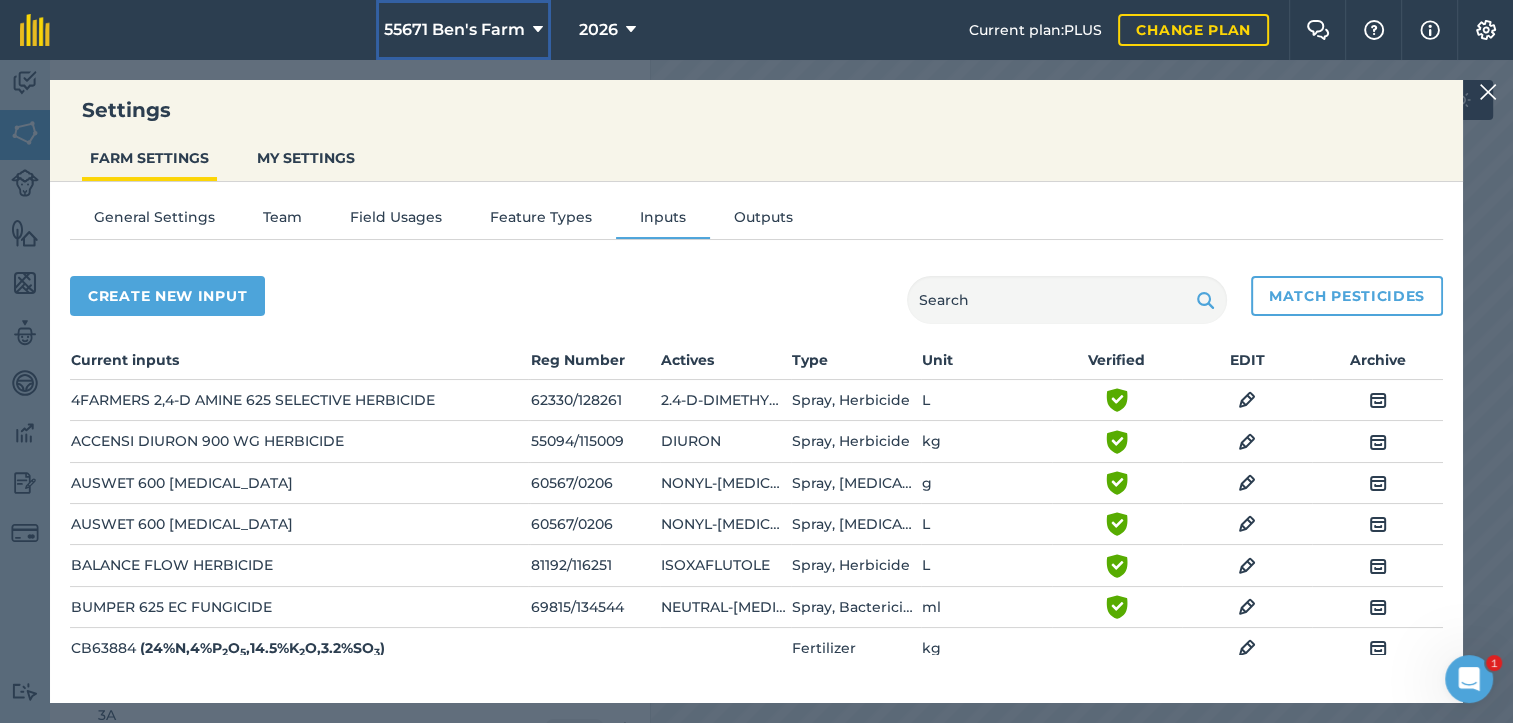 click at bounding box center (538, 30) 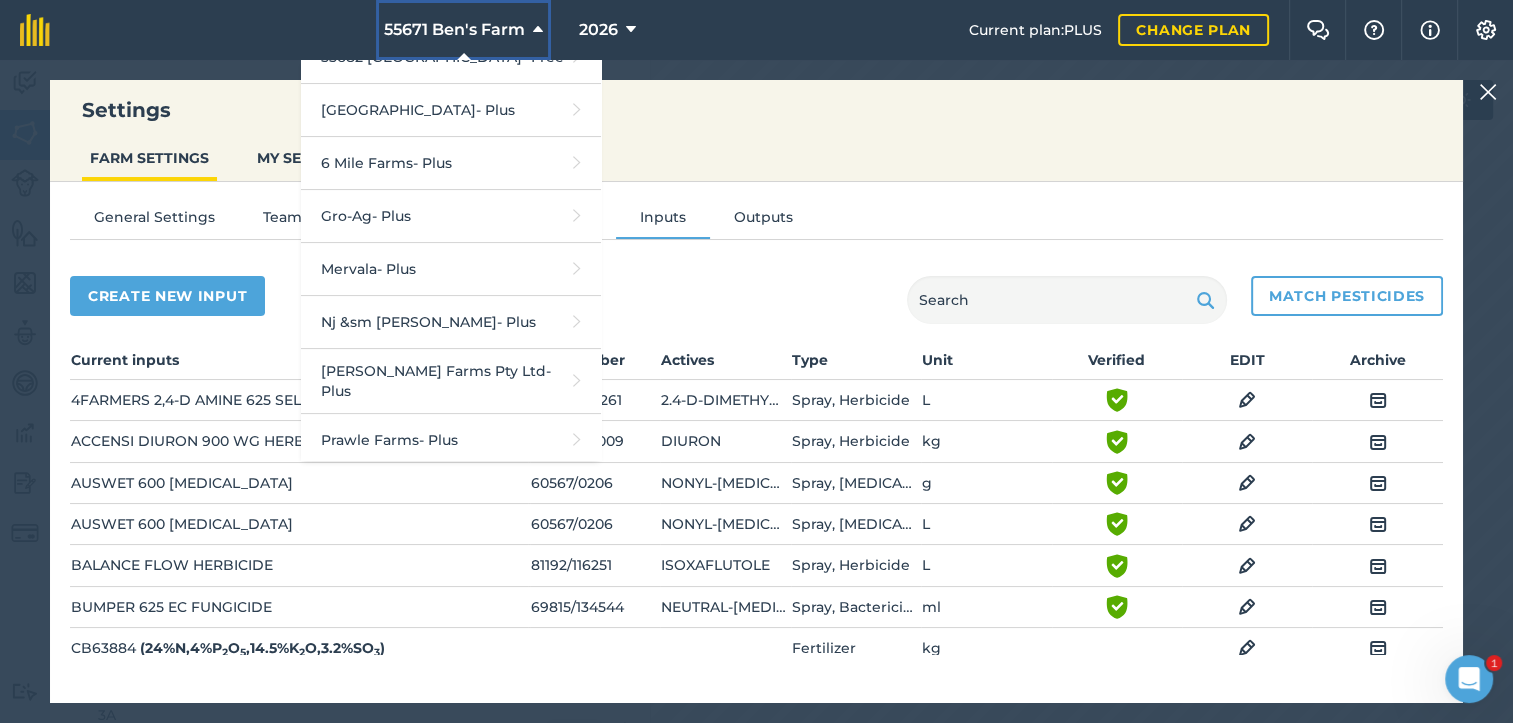 scroll, scrollTop: 554, scrollLeft: 0, axis: vertical 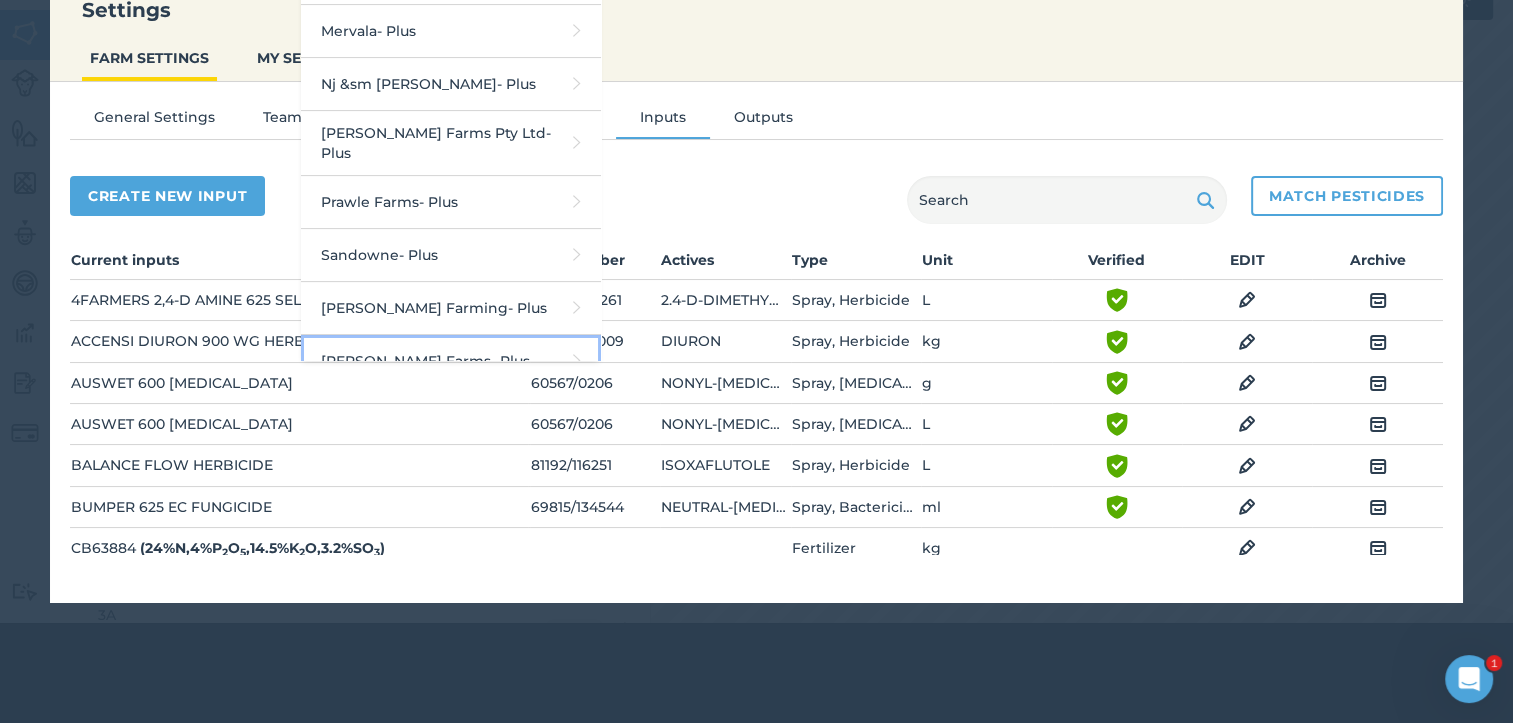 click on "[PERSON_NAME] Farms  - Plus" at bounding box center (451, 361) 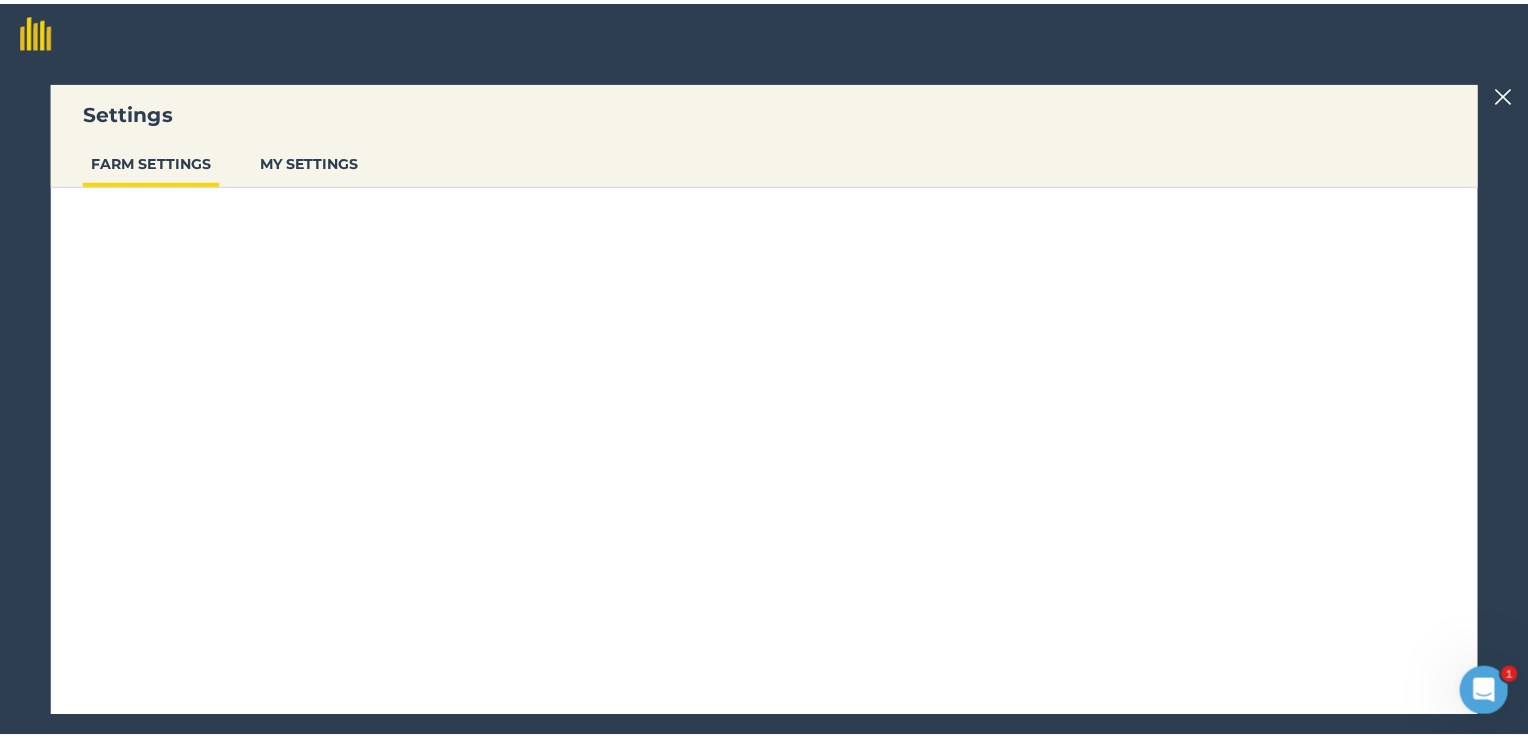 scroll, scrollTop: 0, scrollLeft: 0, axis: both 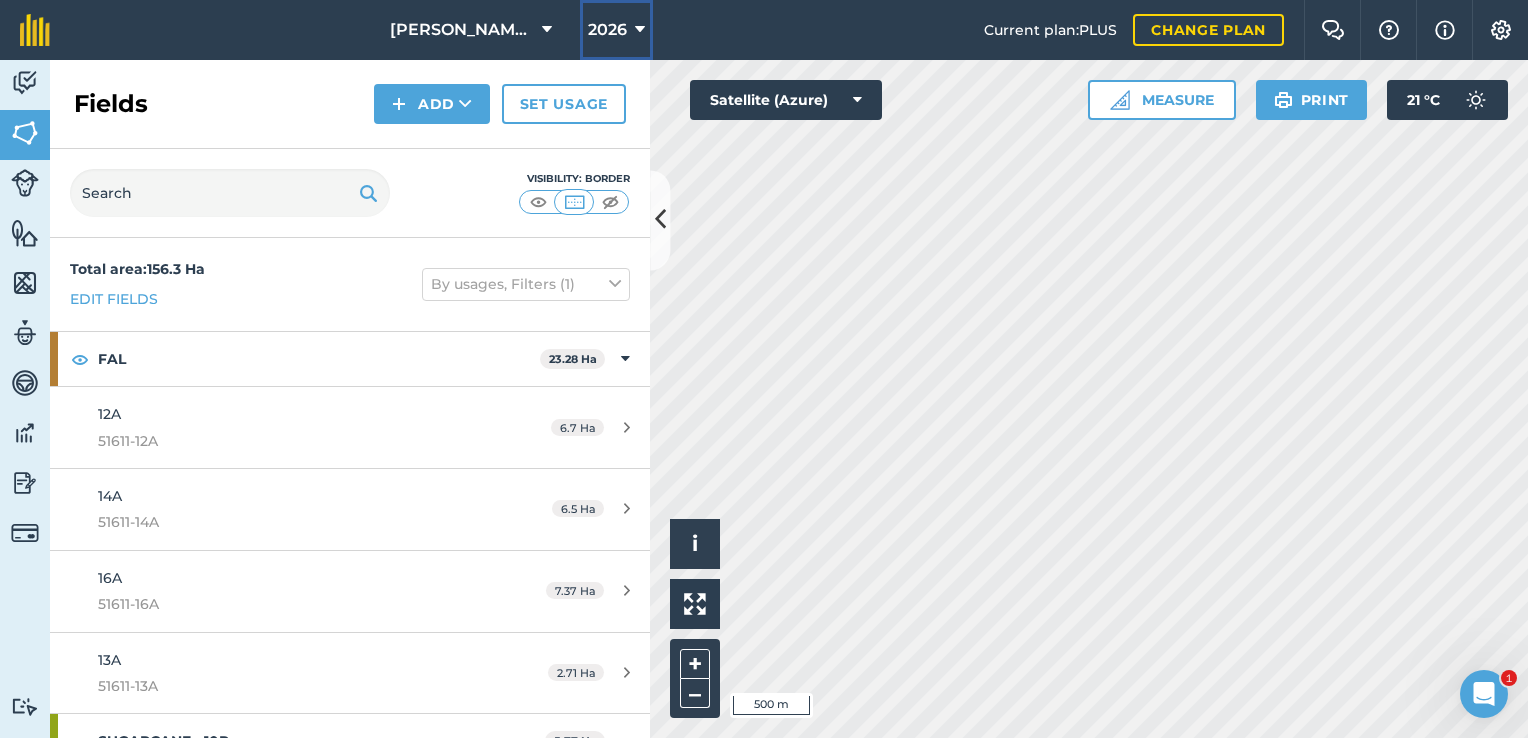 click at bounding box center (640, 30) 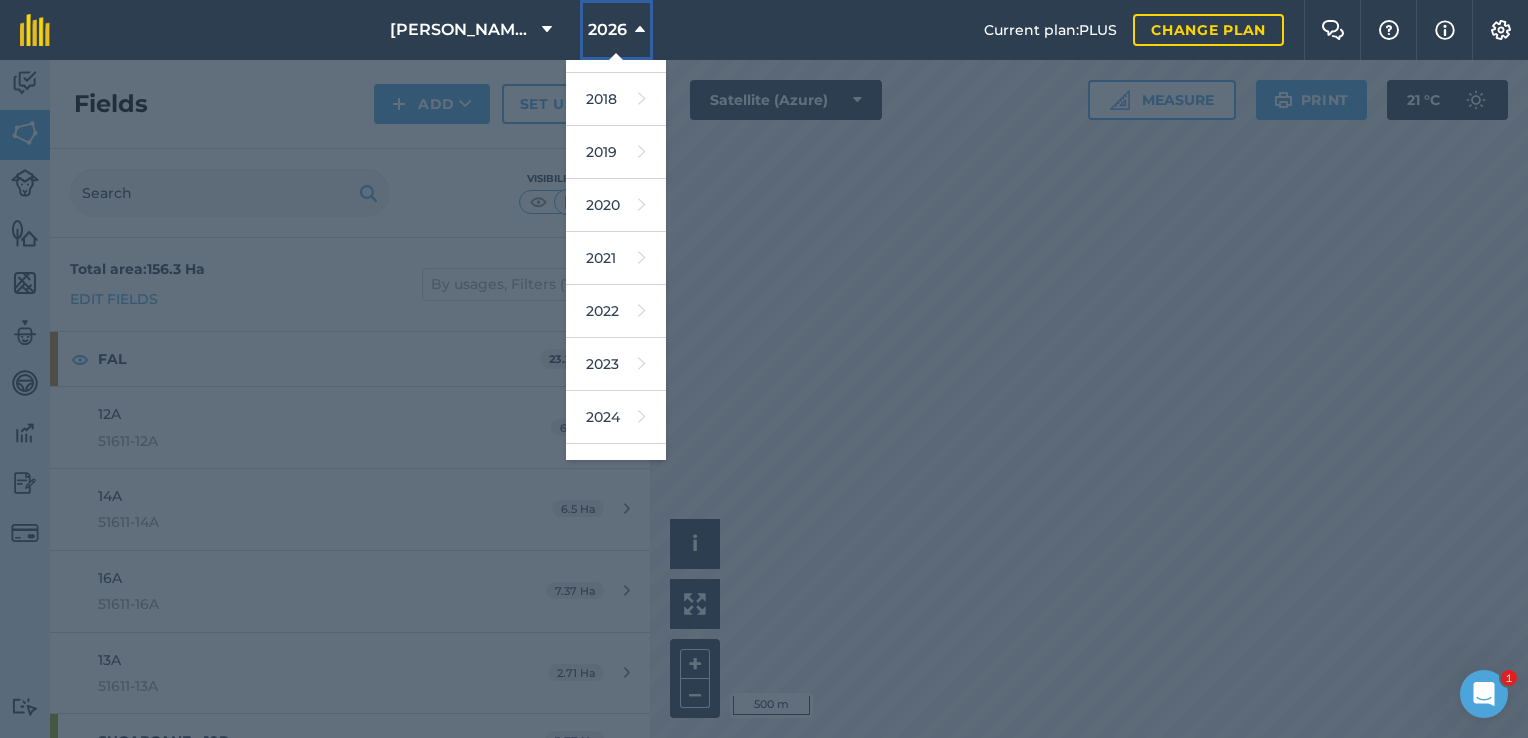 scroll, scrollTop: 80, scrollLeft: 0, axis: vertical 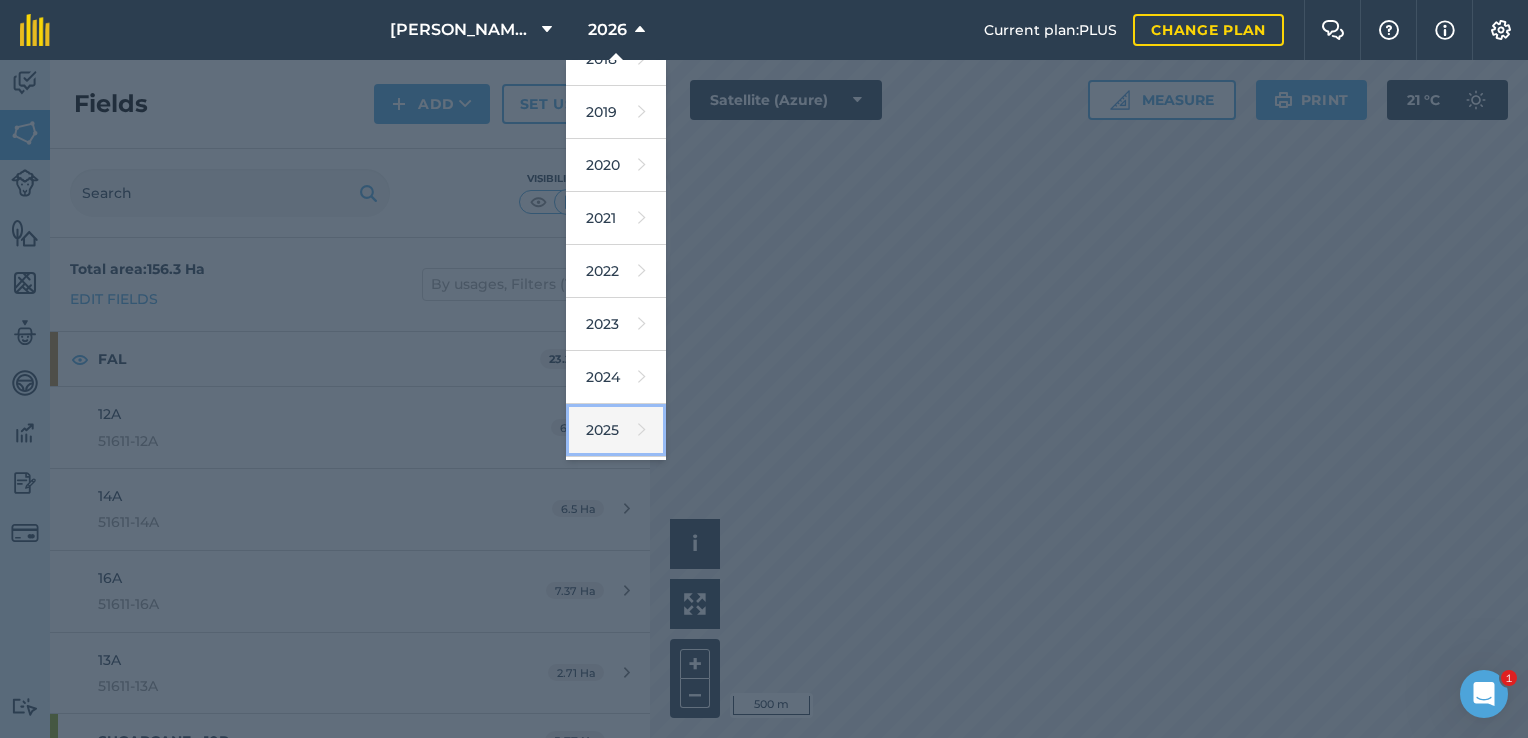 click on "2025" at bounding box center [616, 430] 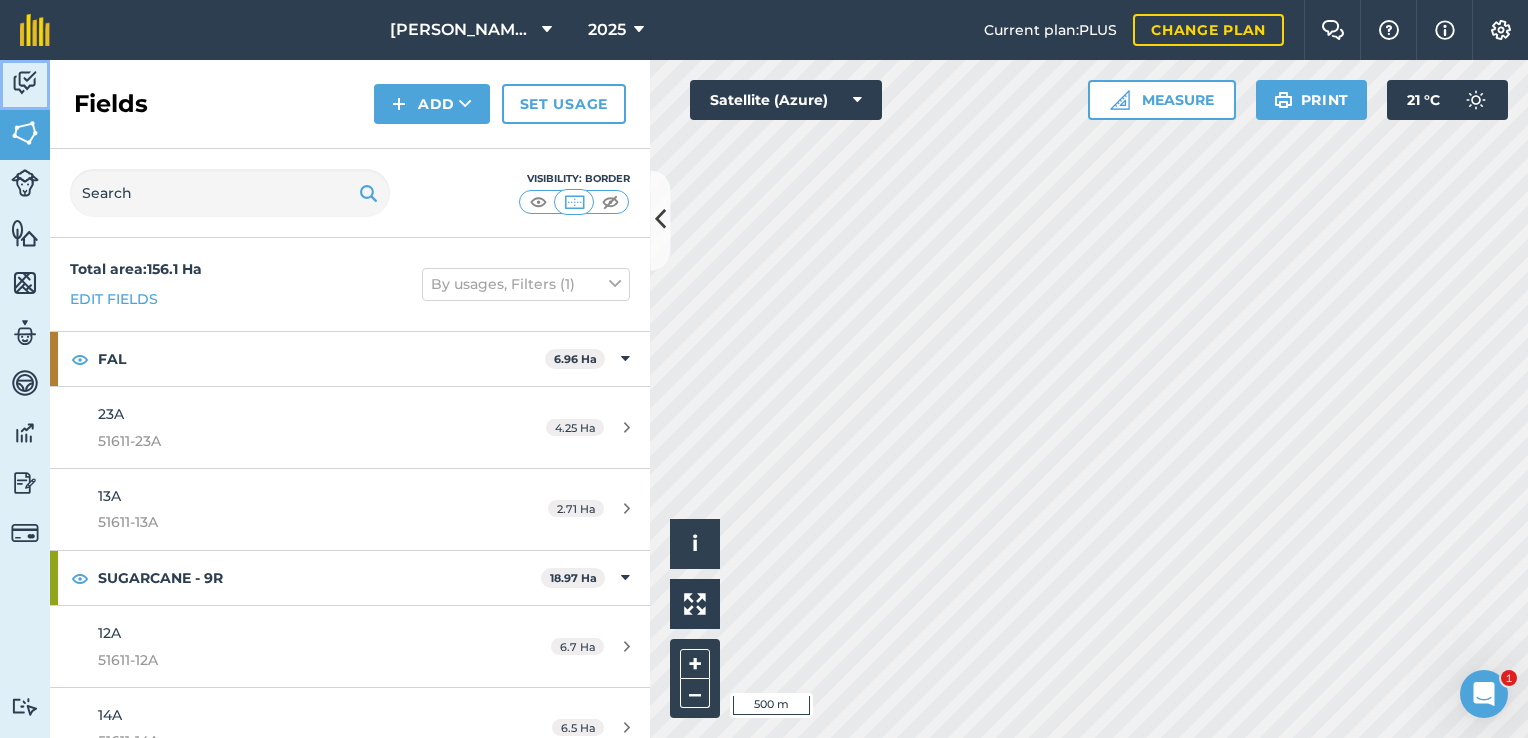click at bounding box center [25, 83] 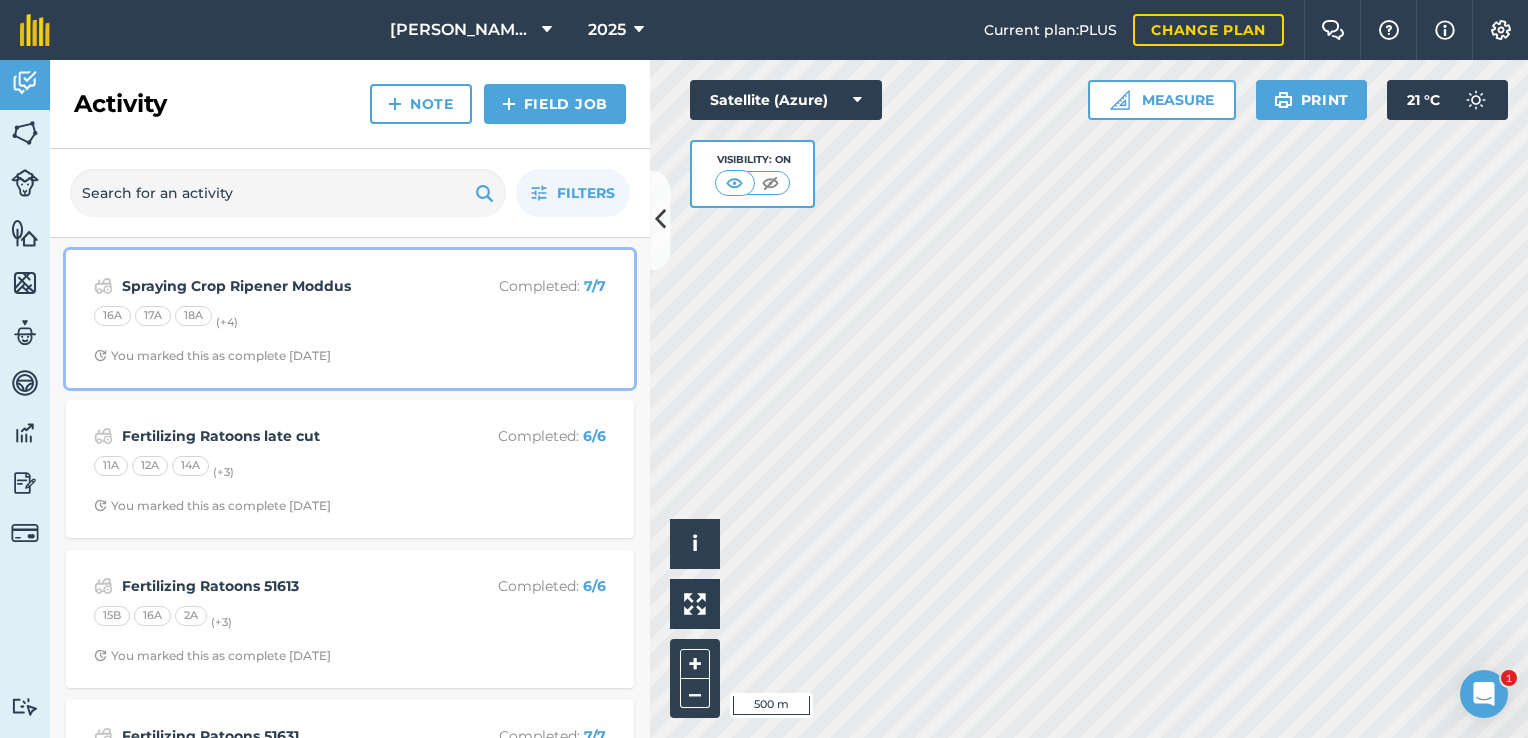 click on "Spraying Crop Ripener Moddus" at bounding box center (280, 286) 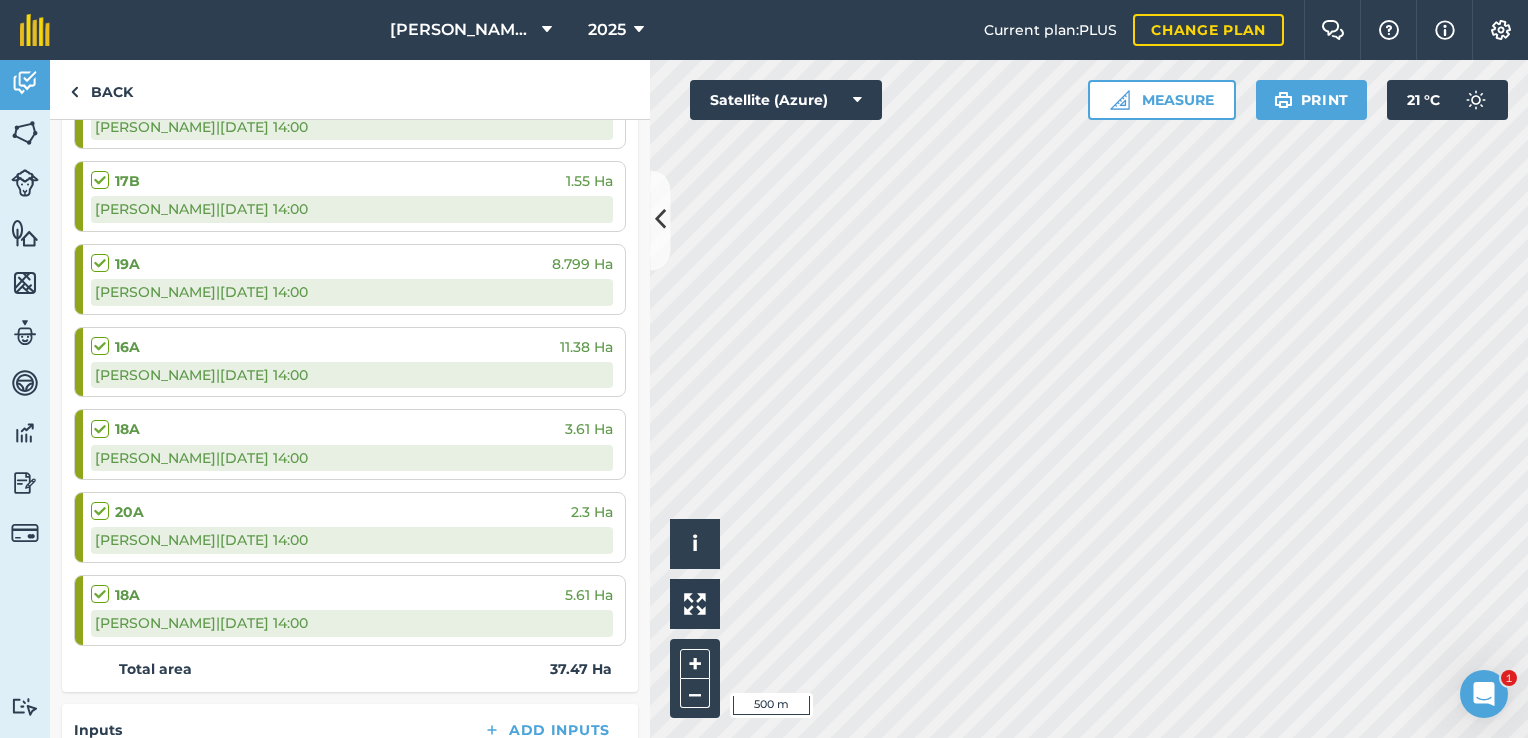 scroll, scrollTop: 345, scrollLeft: 0, axis: vertical 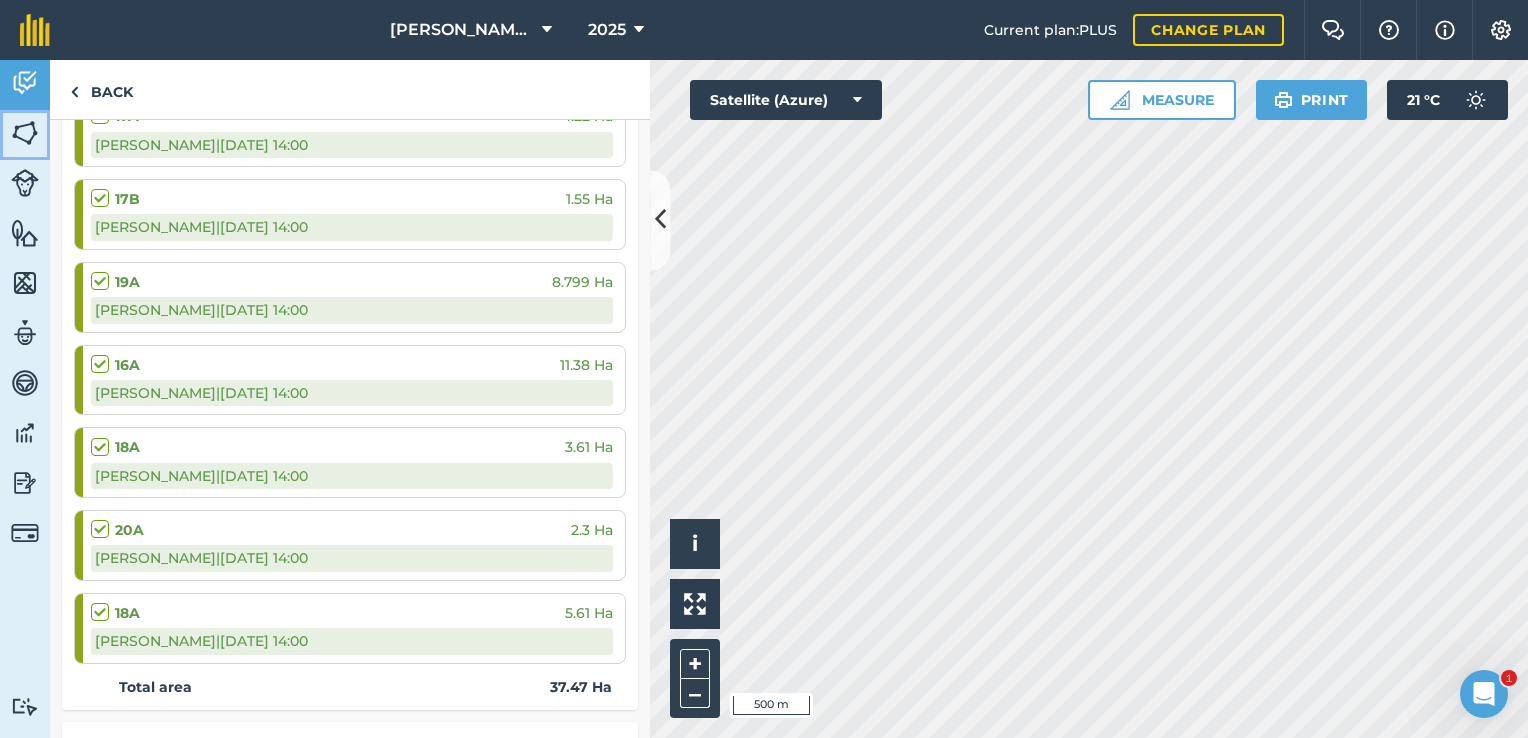 click at bounding box center [25, 133] 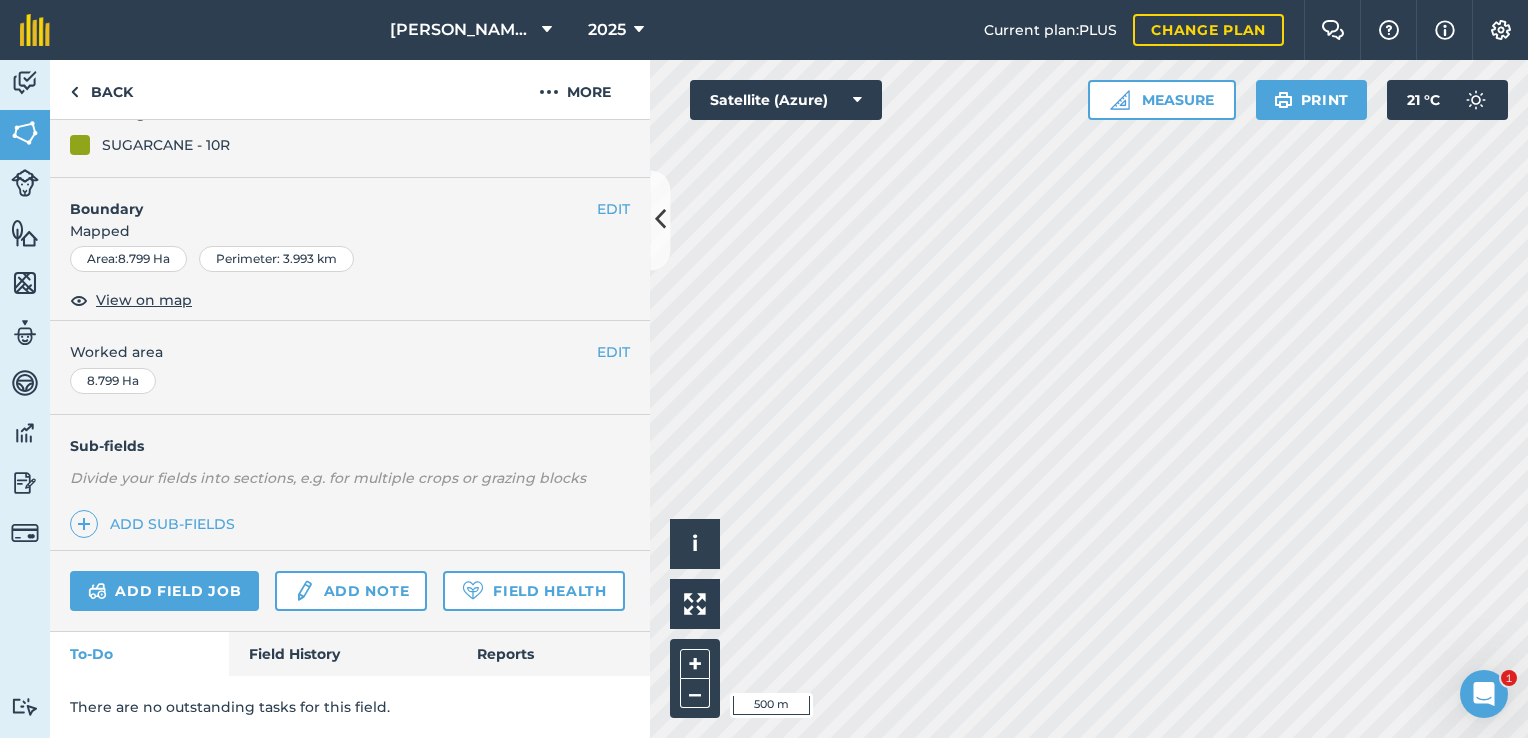 scroll, scrollTop: 280, scrollLeft: 0, axis: vertical 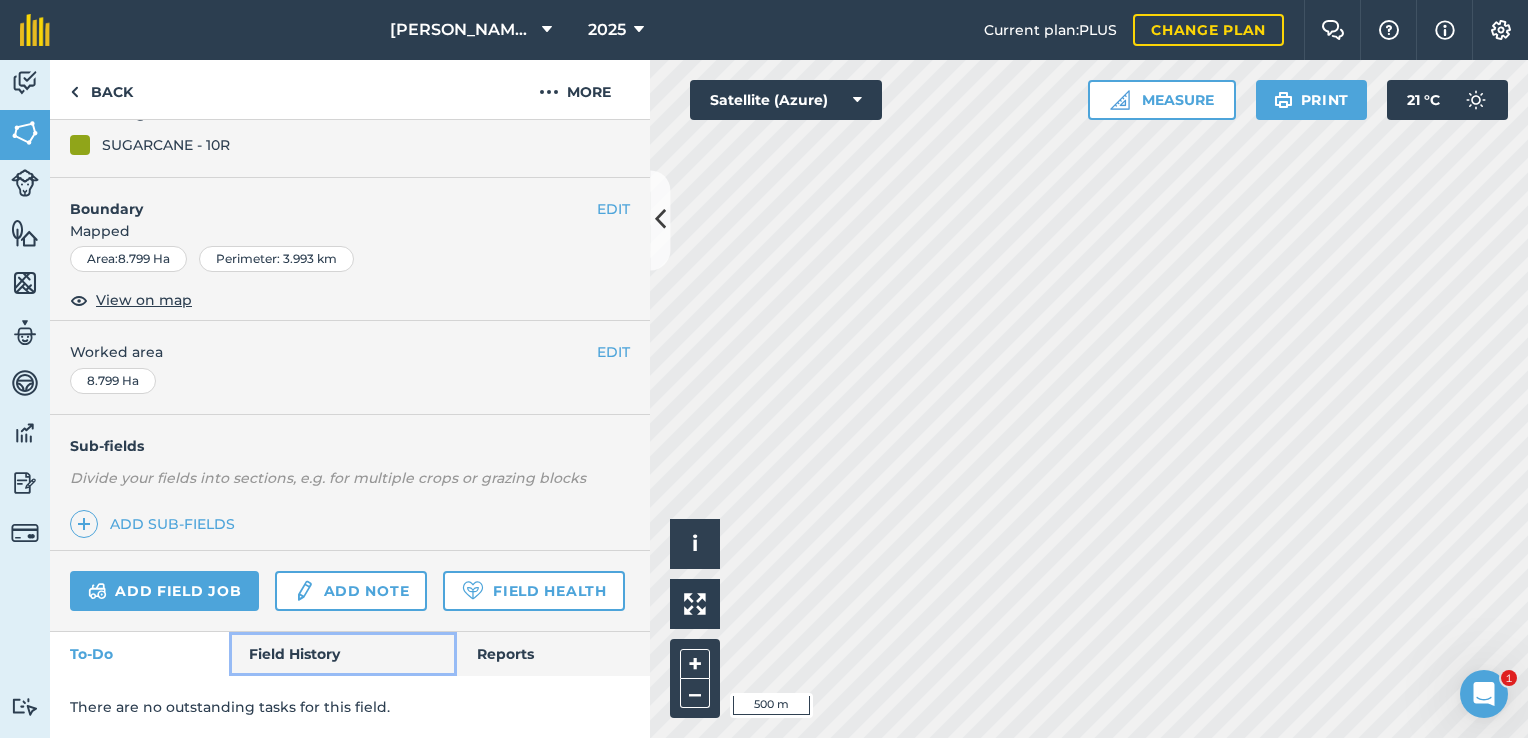 click on "Field History" at bounding box center (342, 654) 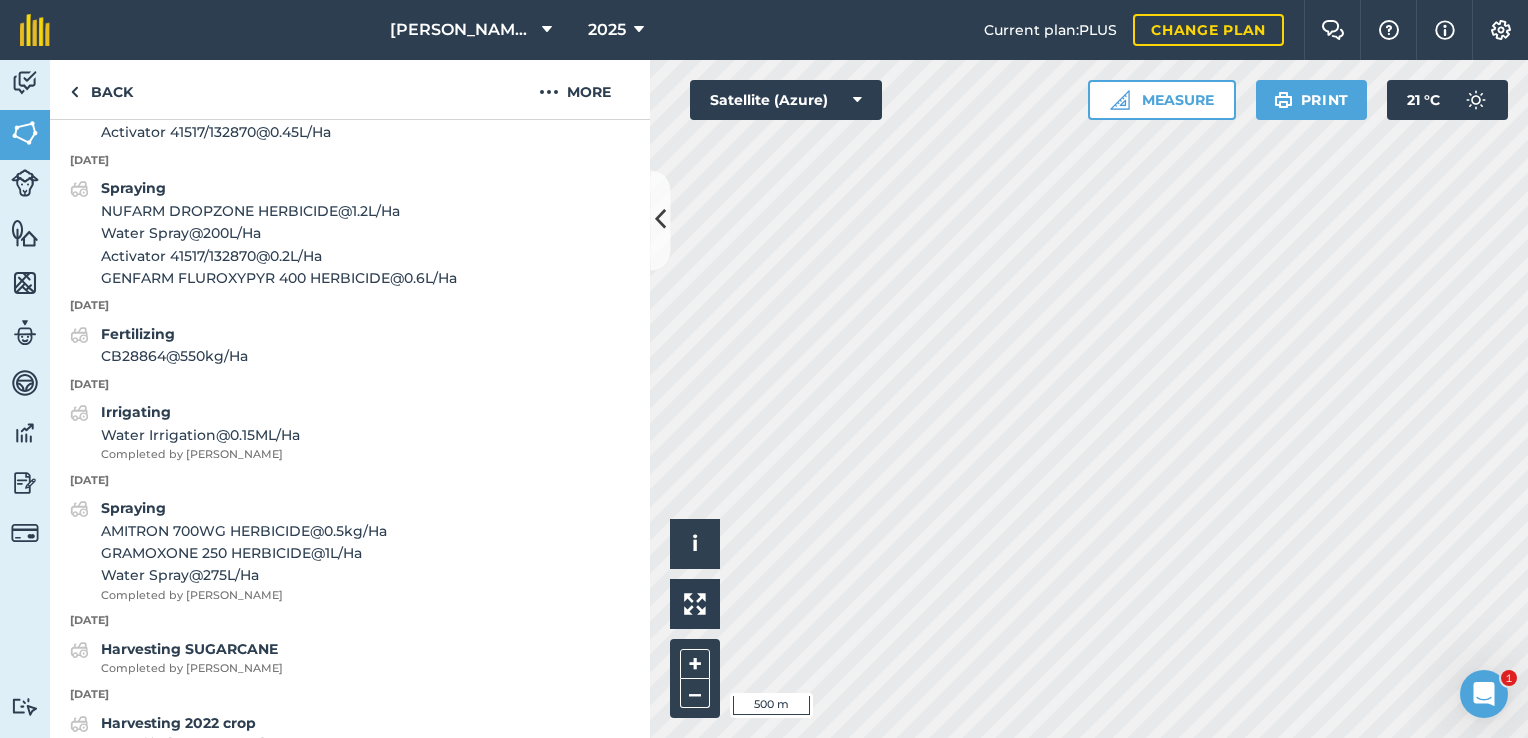 scroll, scrollTop: 1180, scrollLeft: 0, axis: vertical 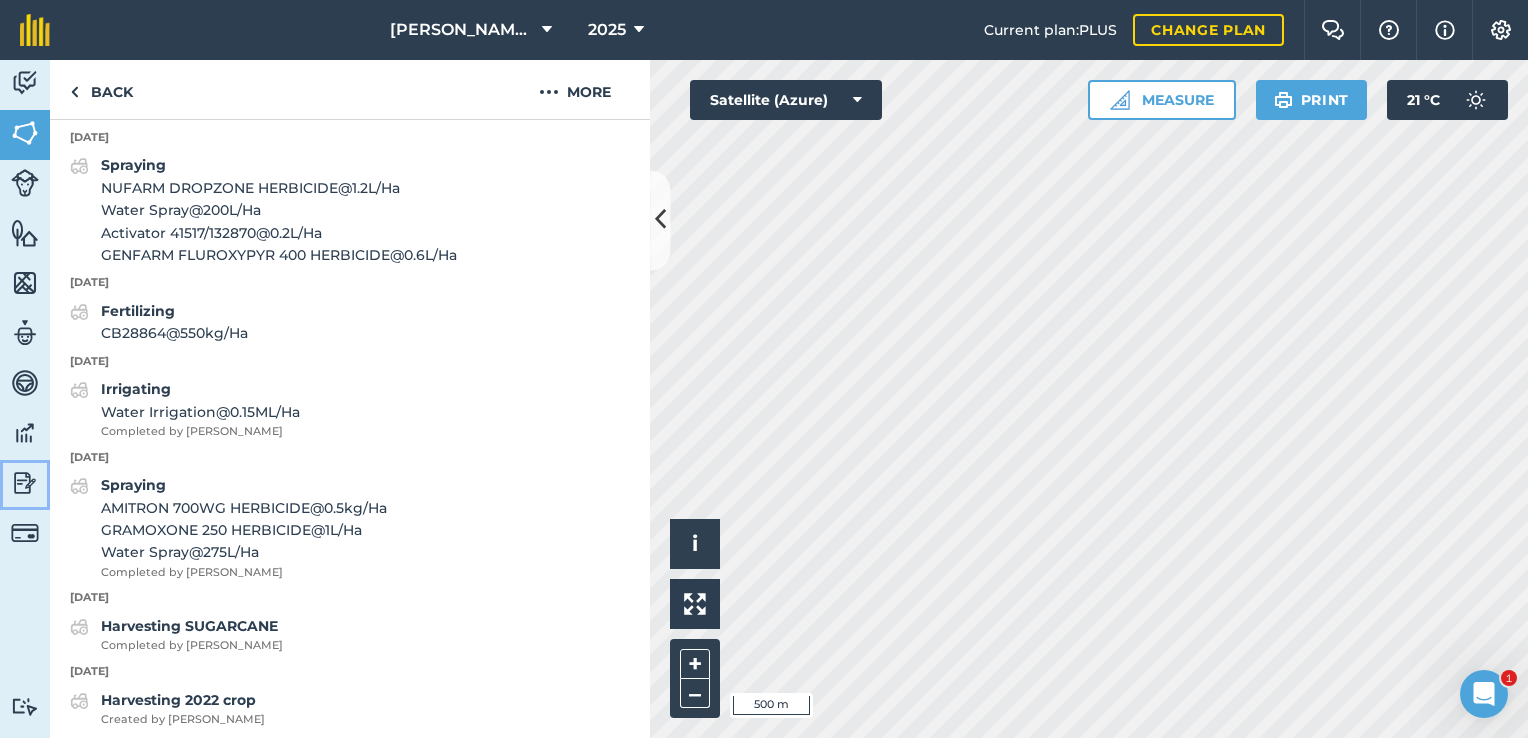 click at bounding box center (25, 483) 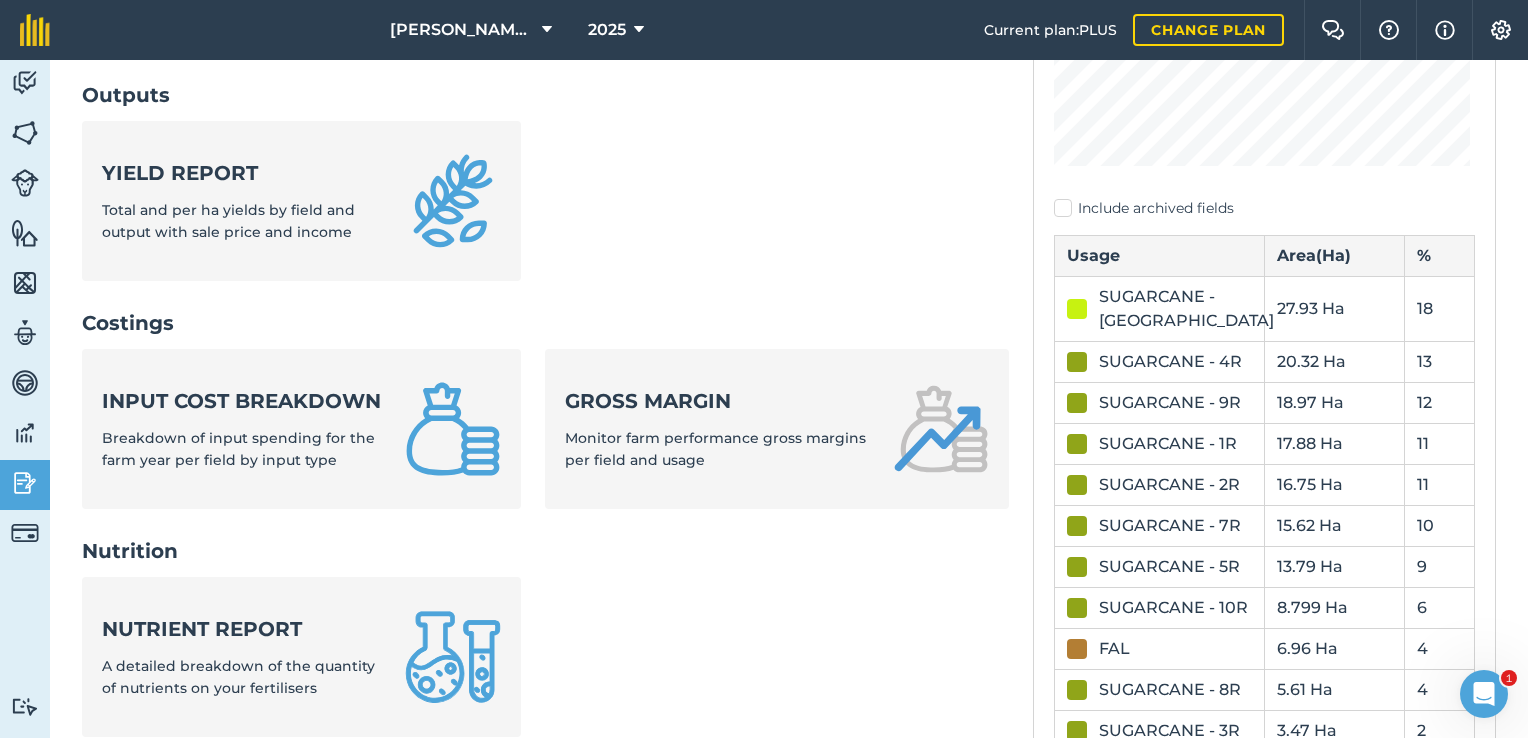 scroll, scrollTop: 600, scrollLeft: 0, axis: vertical 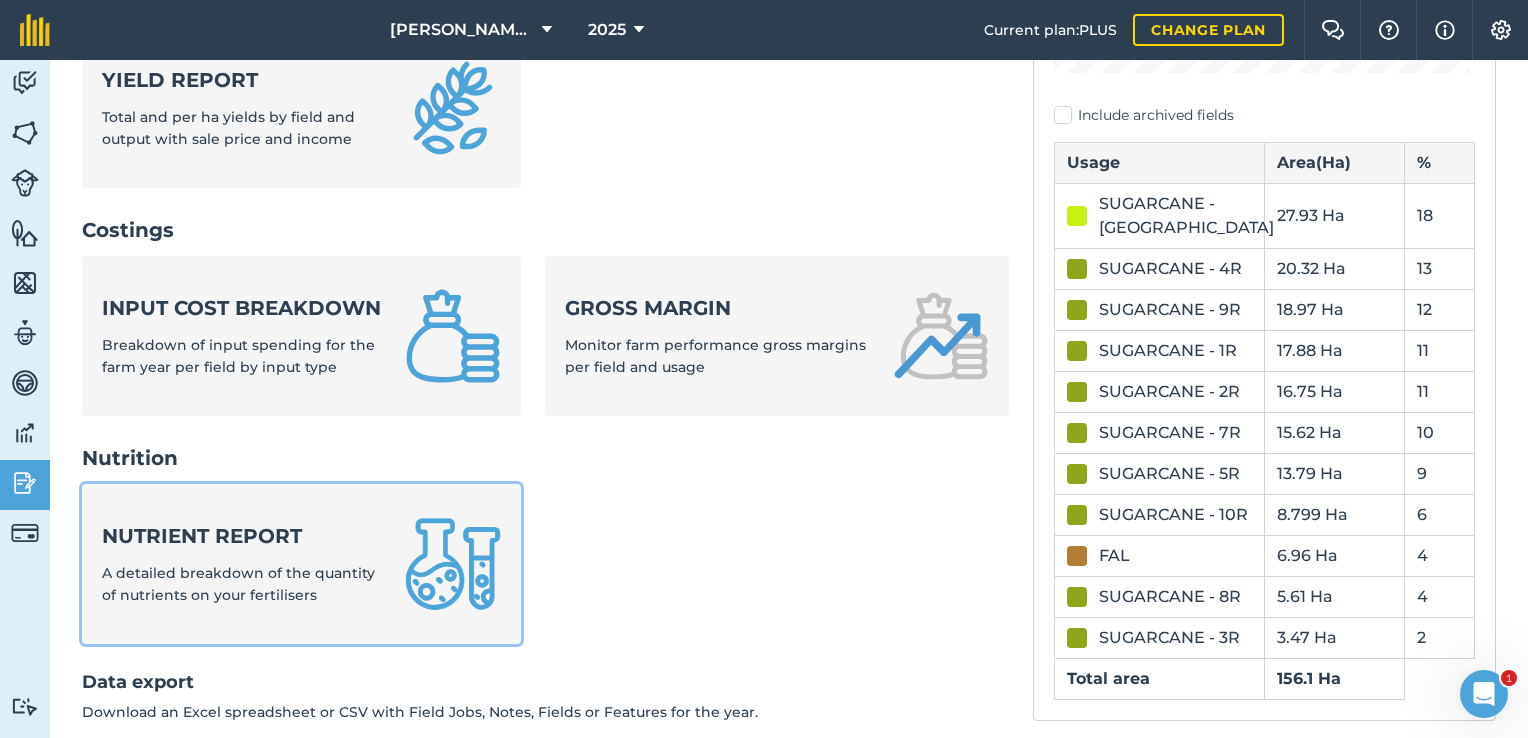 click on "A detailed breakdown of the quantity of nutrients on your fertilisers" at bounding box center (238, 584) 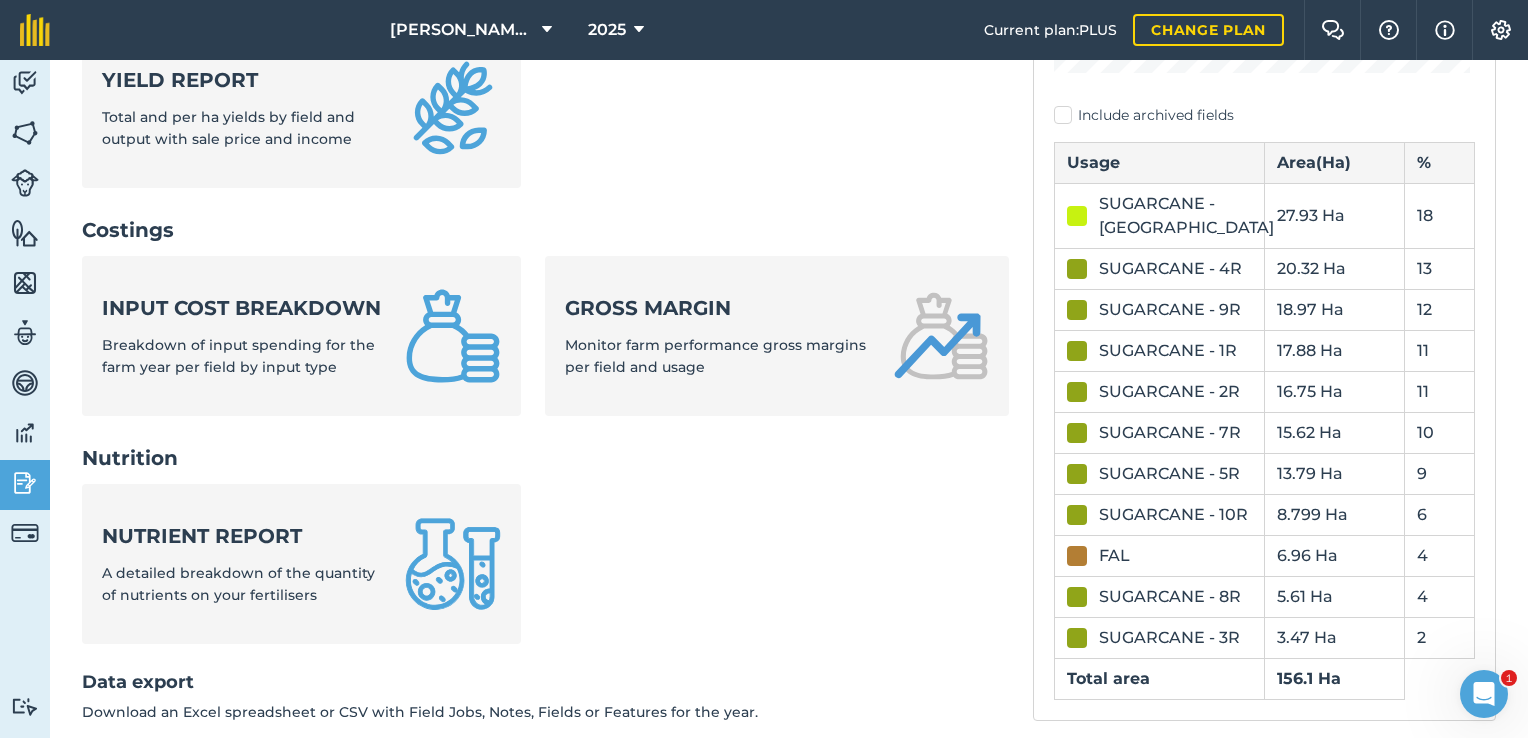 scroll, scrollTop: 0, scrollLeft: 0, axis: both 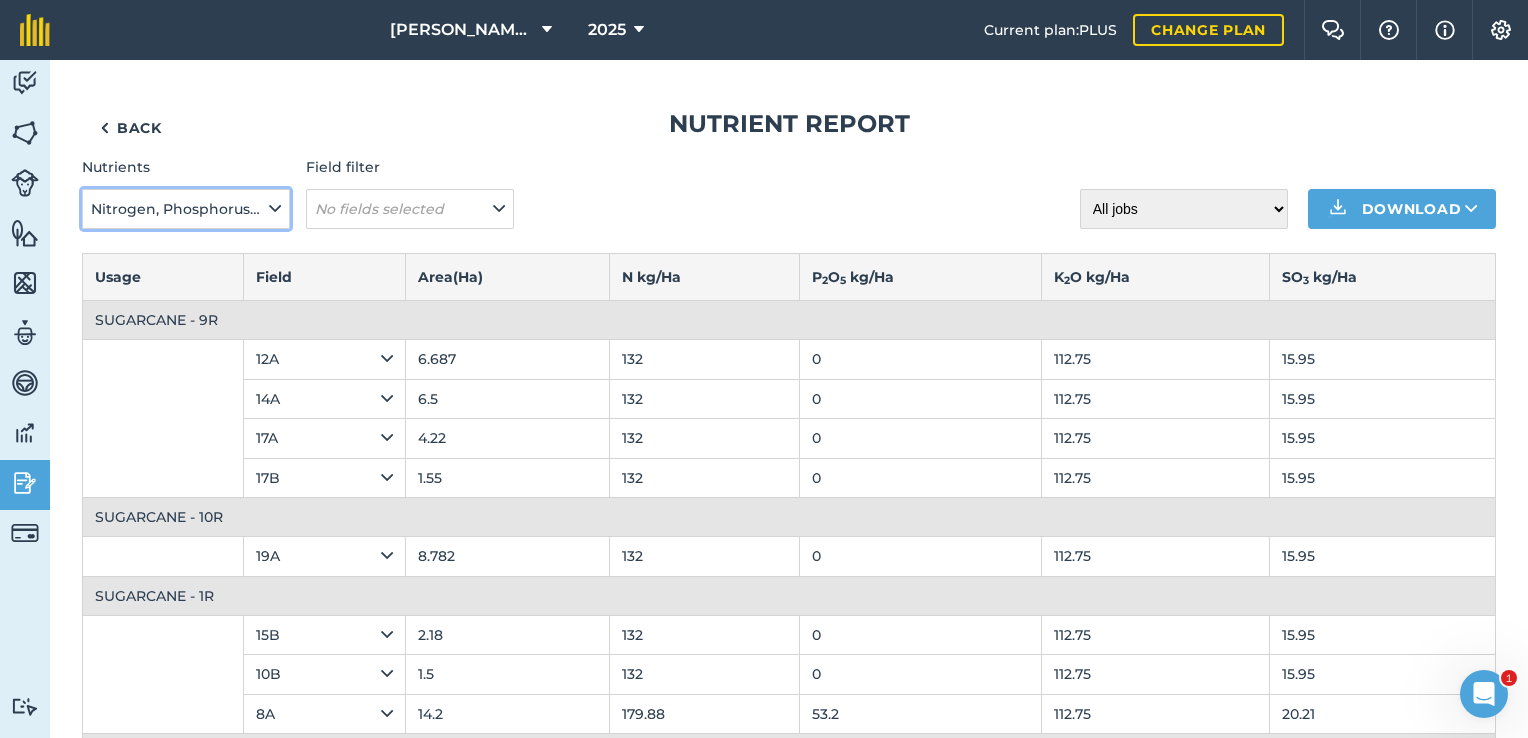 click at bounding box center (275, 209) 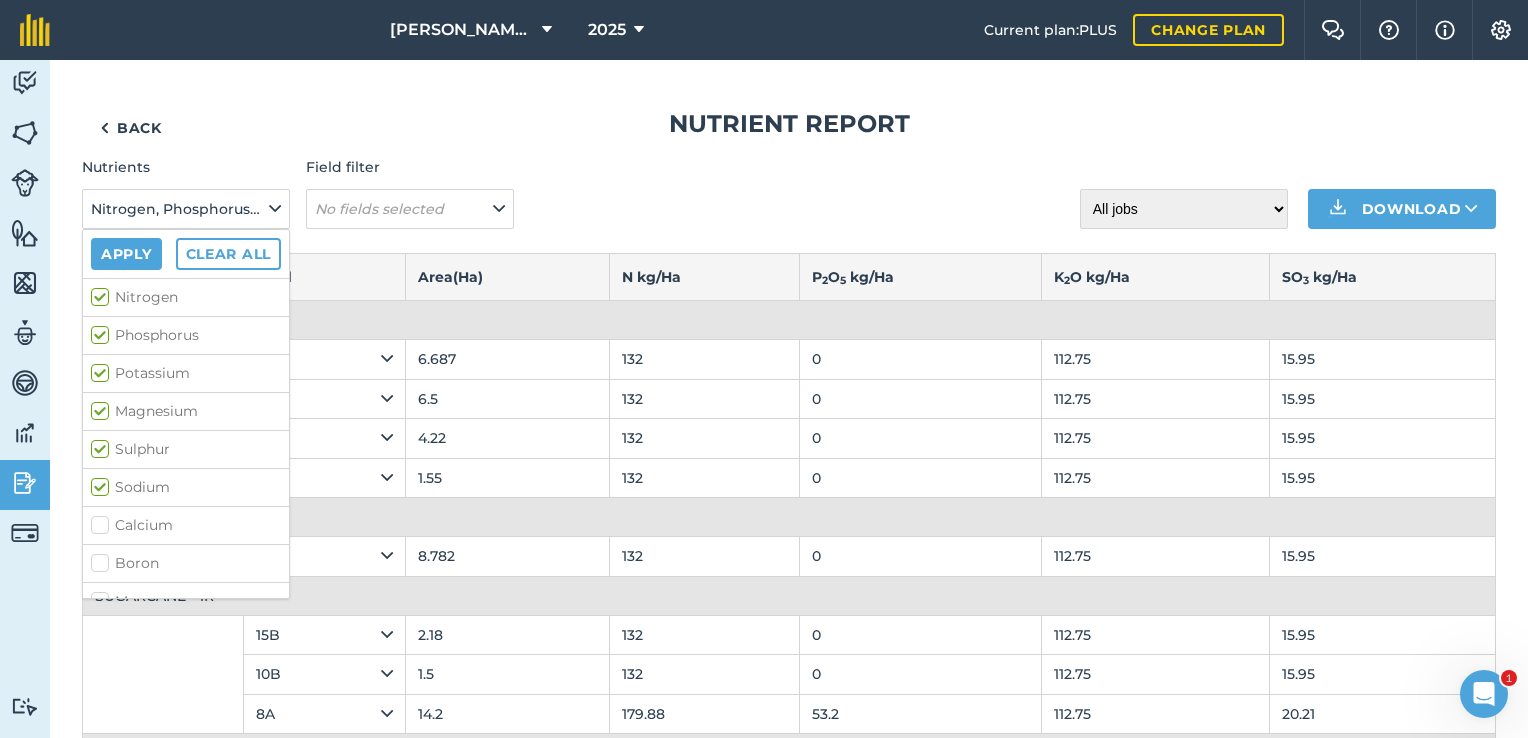 click on "Potassium" at bounding box center (186, 373) 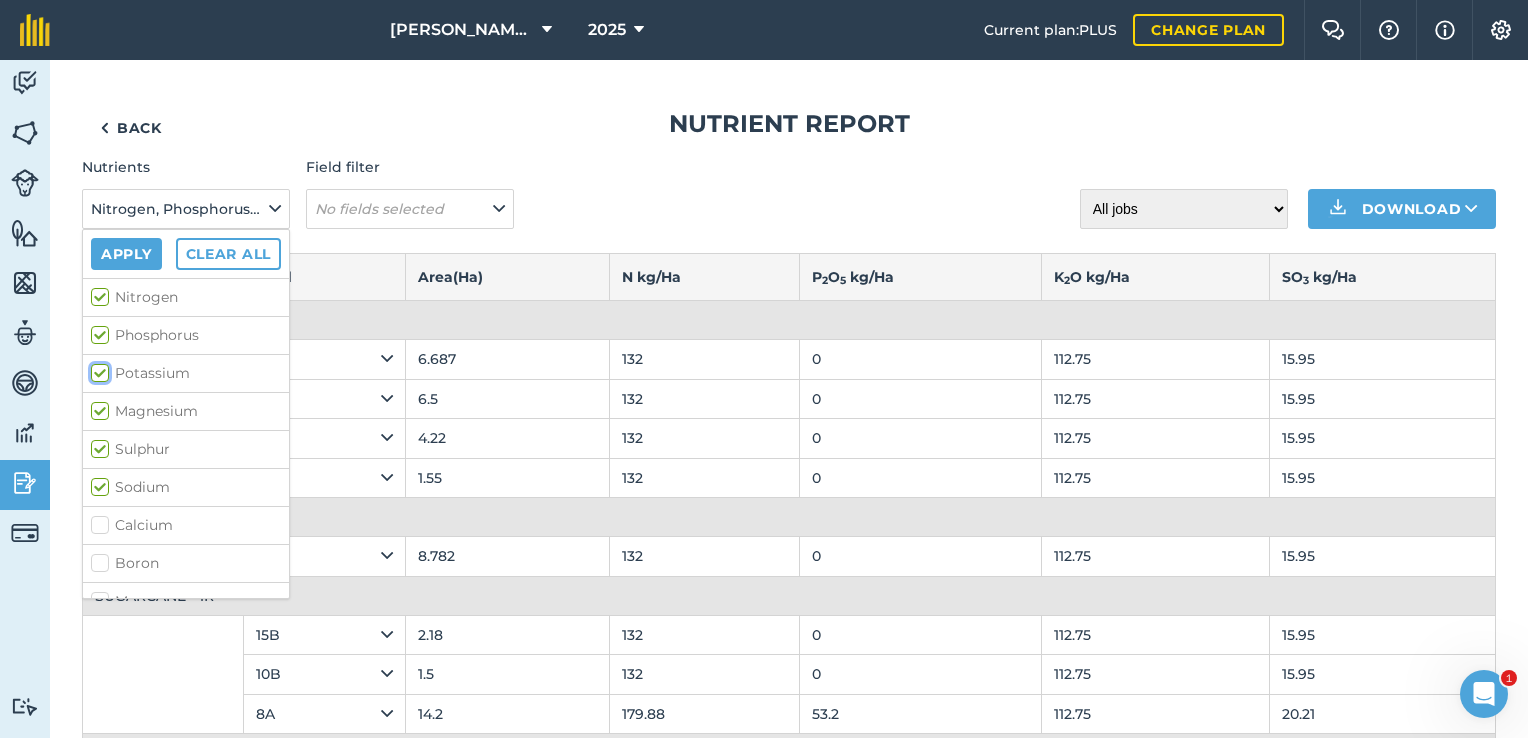 click on "Potassium" at bounding box center [97, 369] 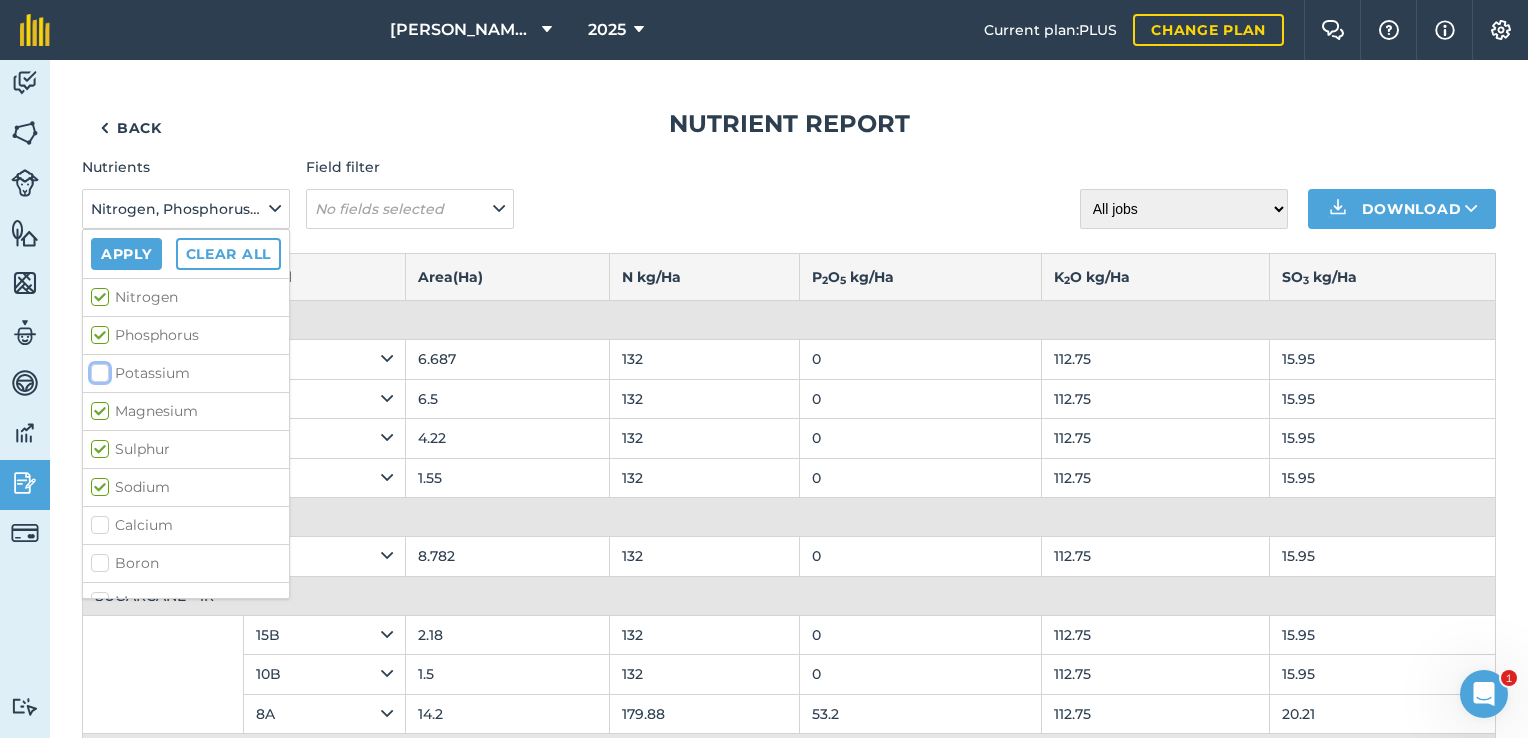checkbox on "false" 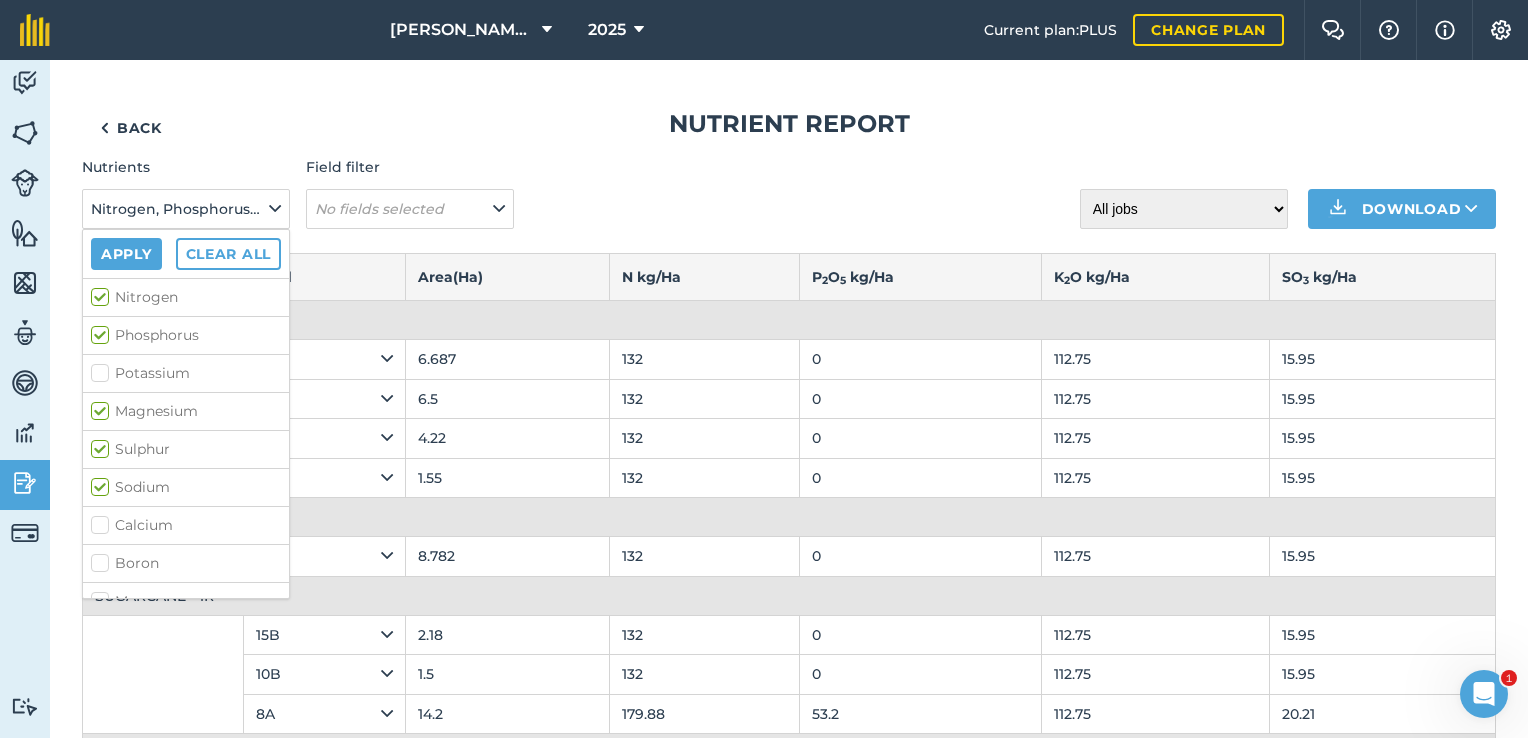 click on "Magnesium" at bounding box center (186, 411) 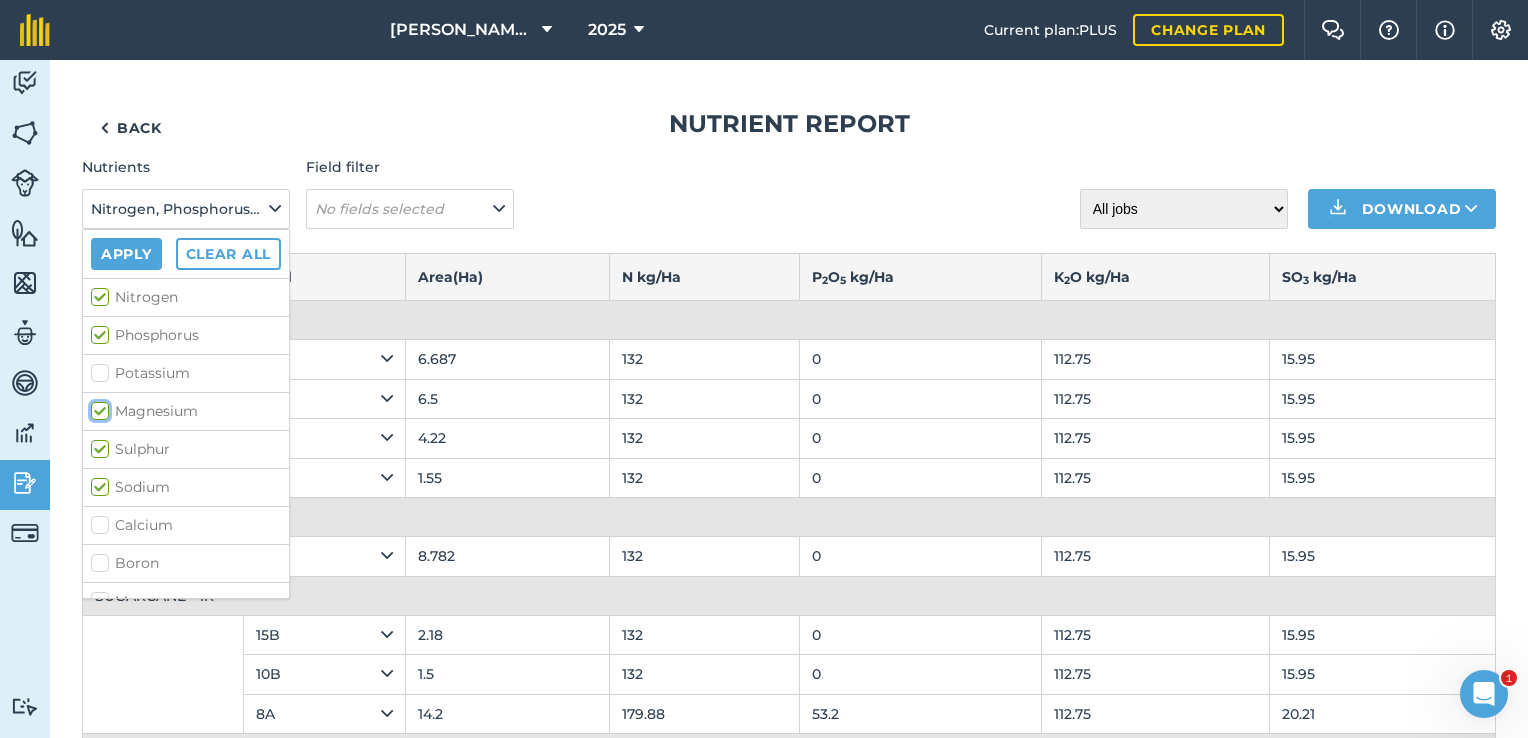 click on "Magnesium" at bounding box center [97, 407] 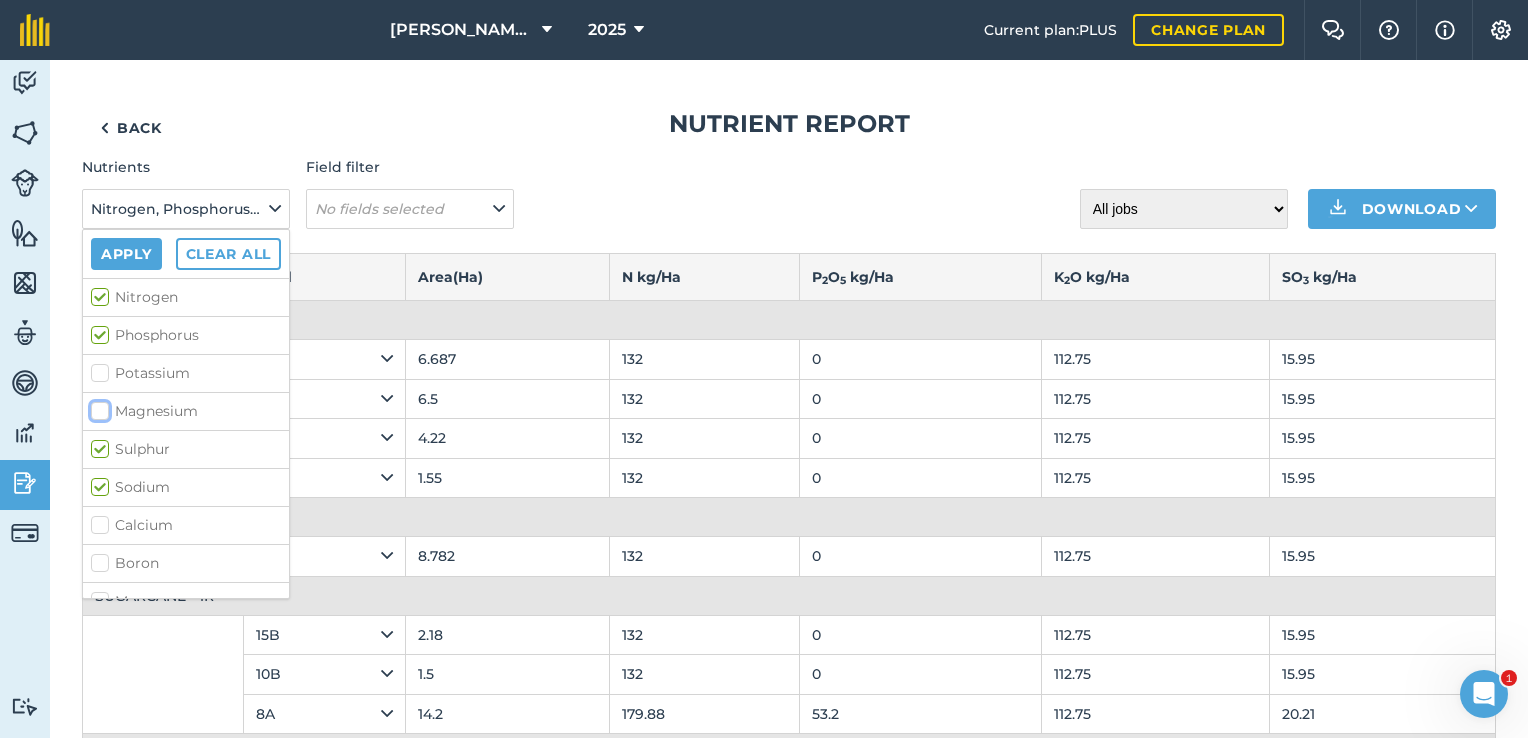 checkbox on "false" 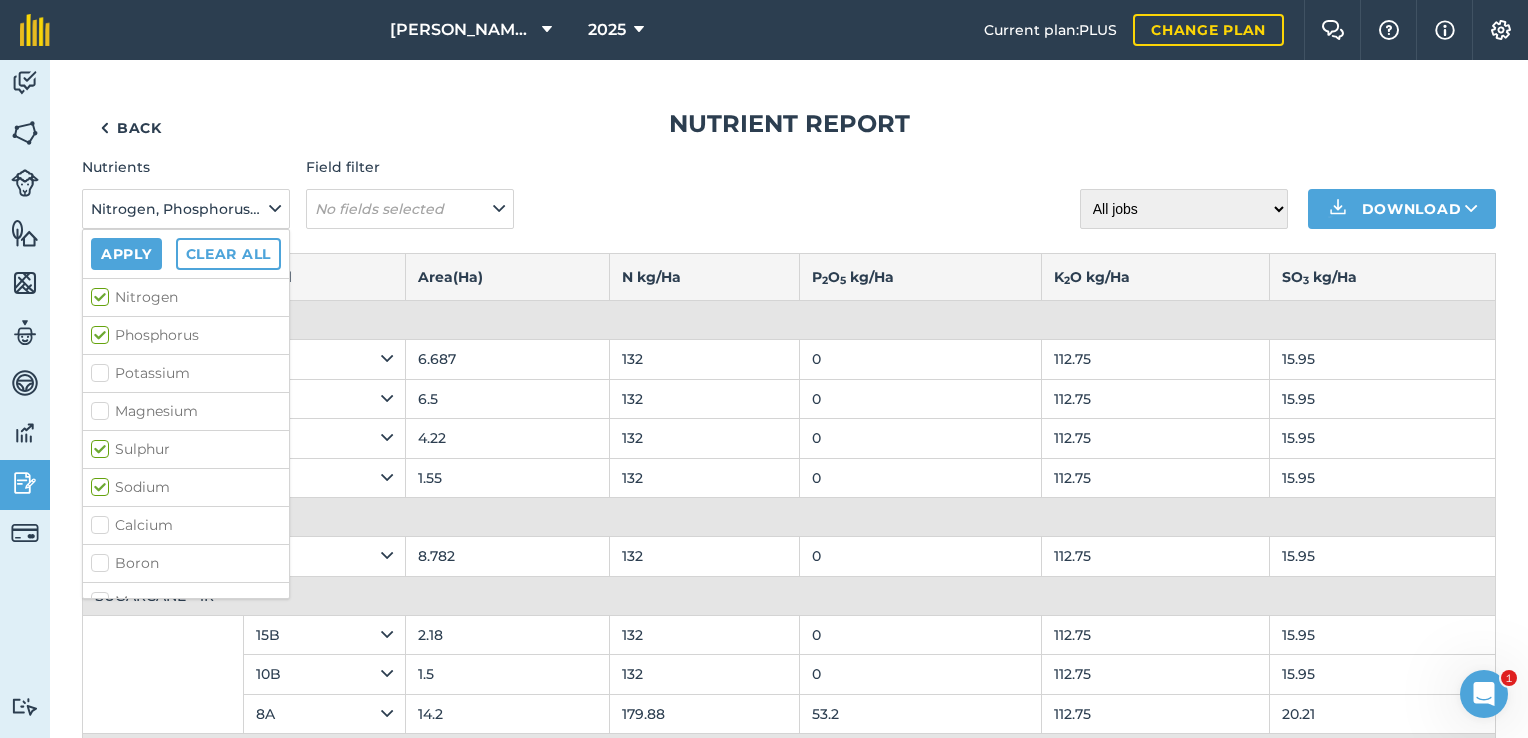click on "Sulphur" at bounding box center [186, 449] 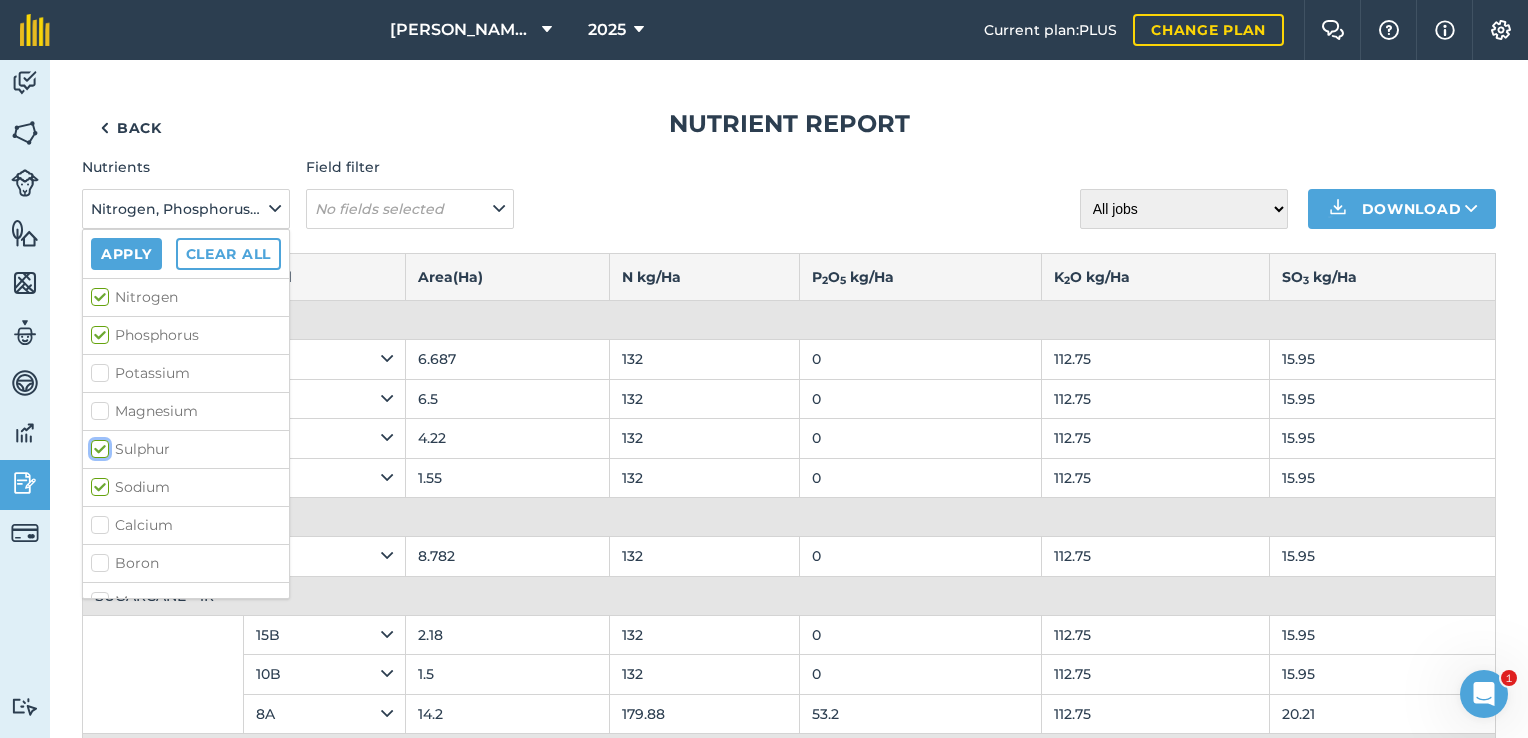 click on "Sulphur" at bounding box center (97, 445) 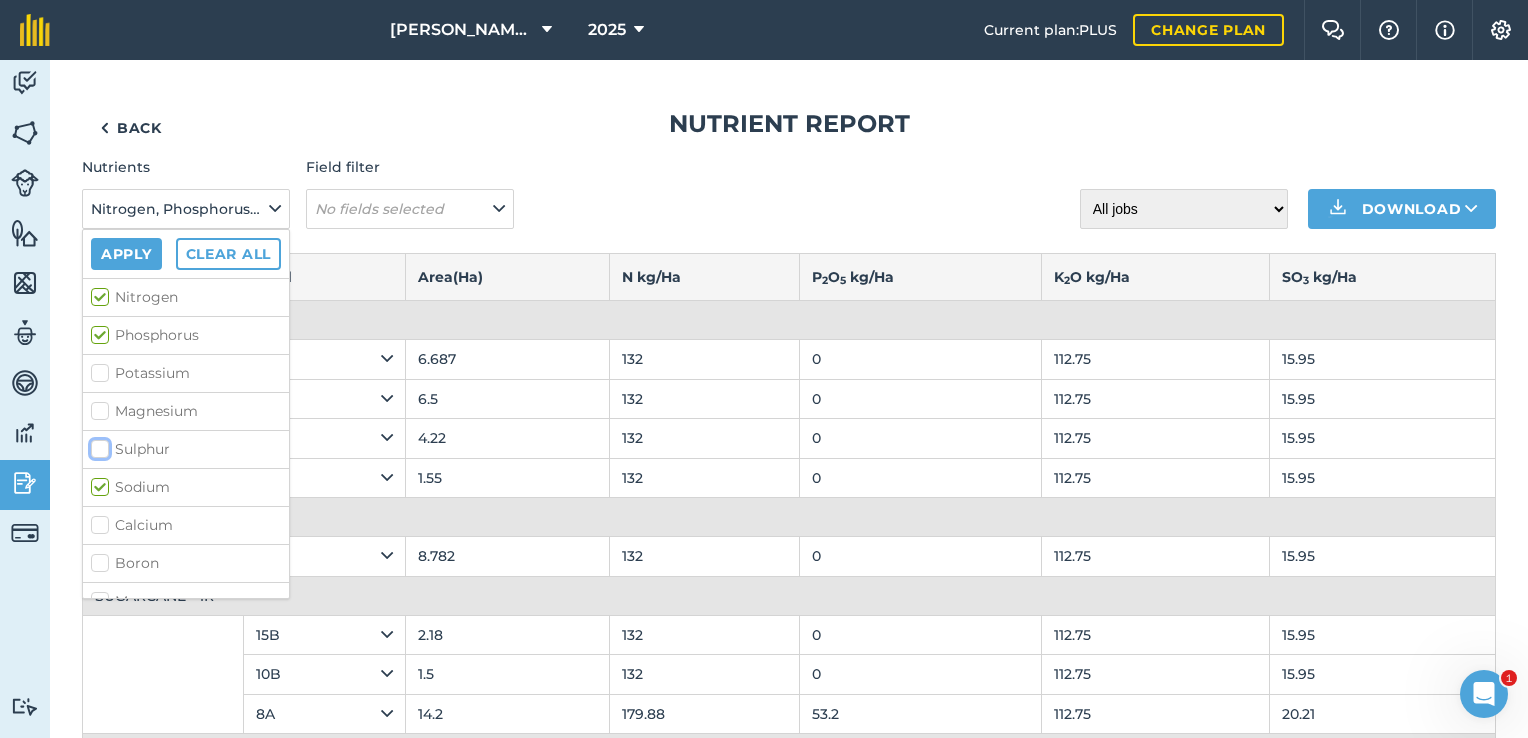 checkbox on "false" 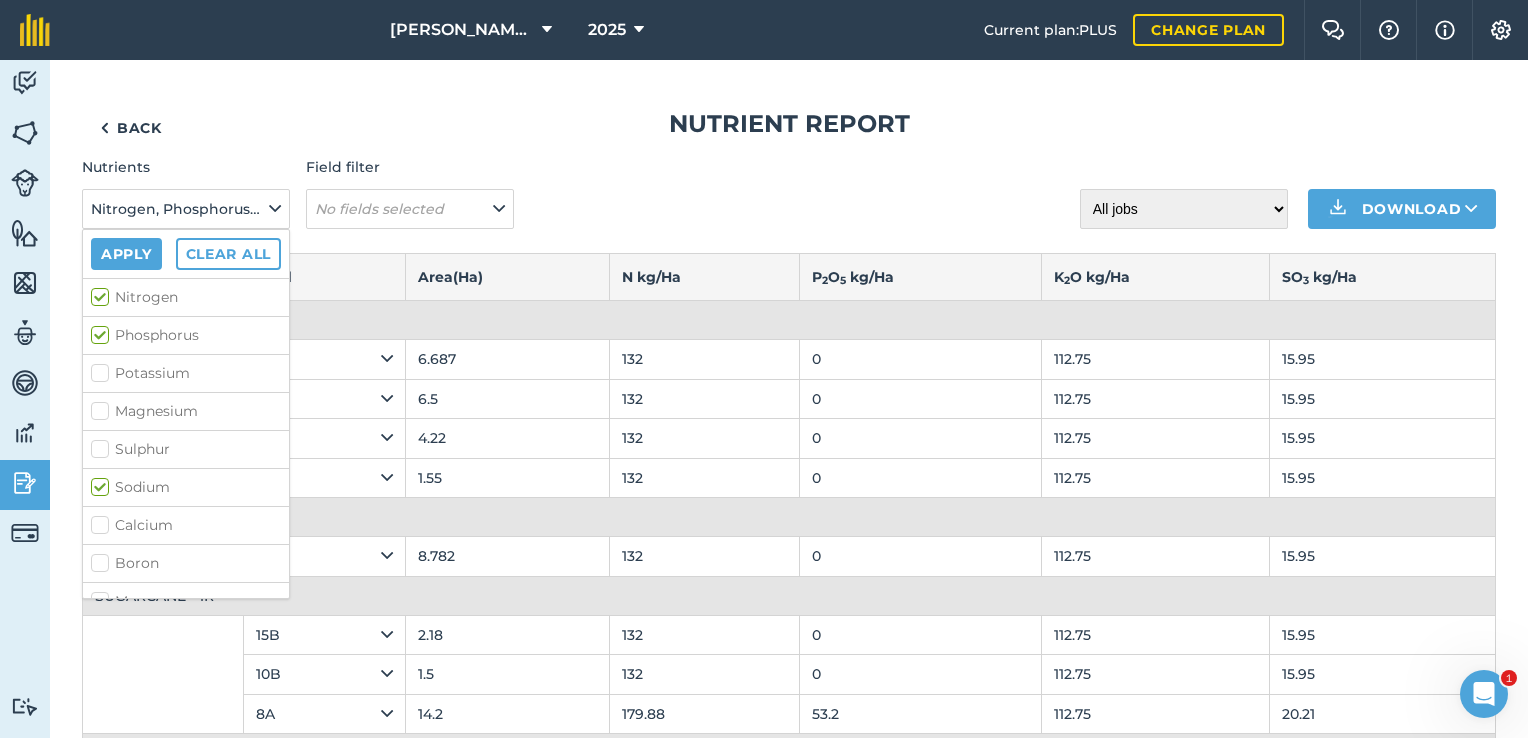click on "Sodium" at bounding box center (186, 487) 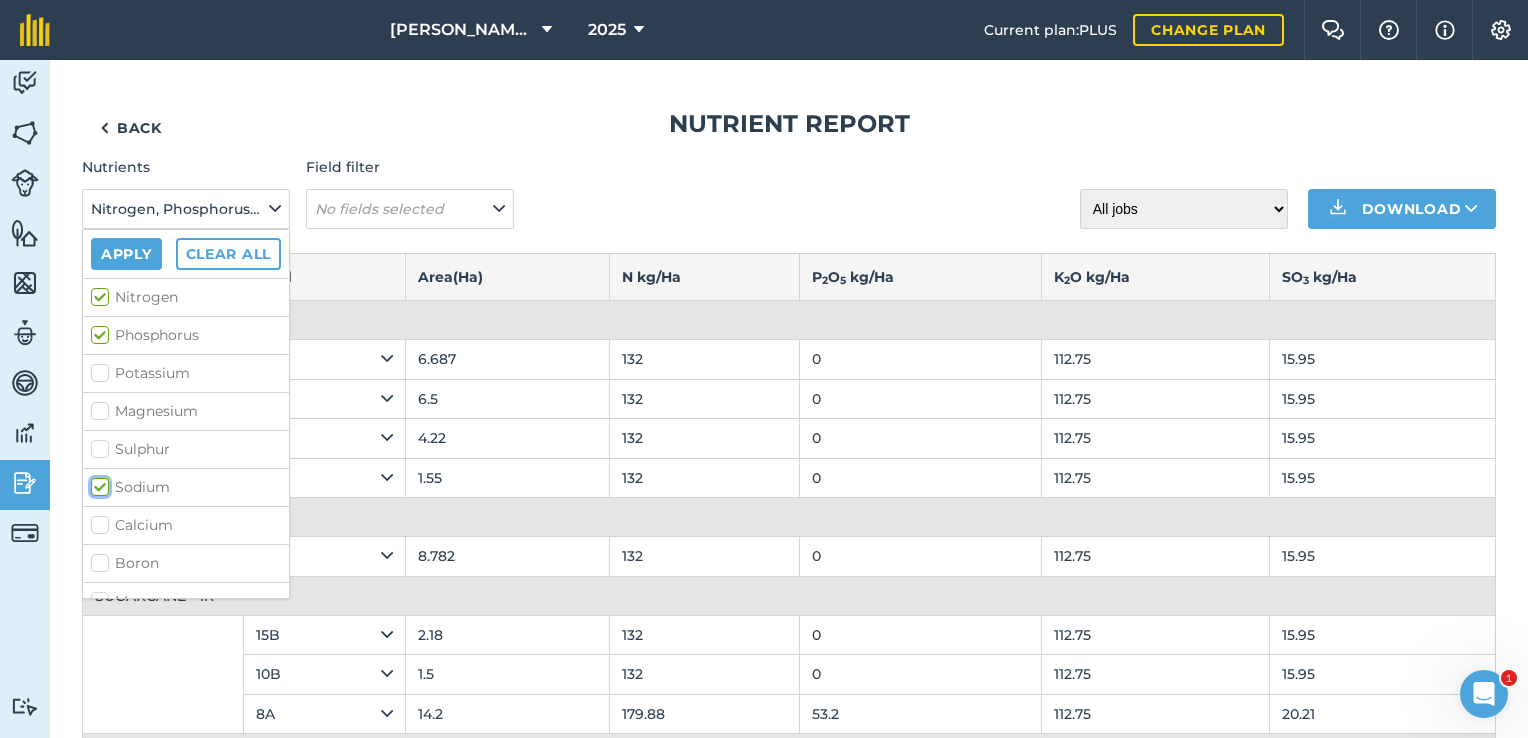 click on "Sodium" at bounding box center [97, 483] 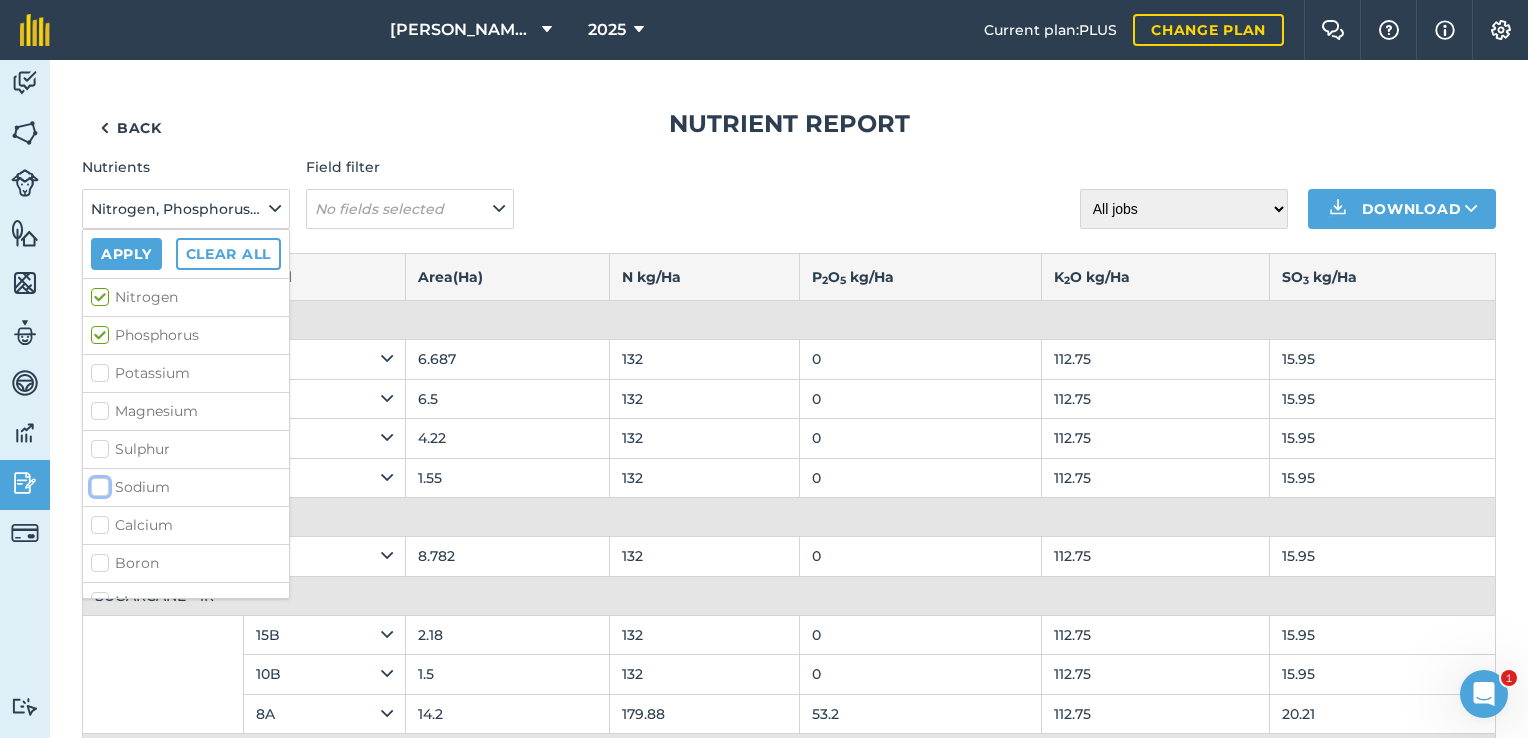 checkbox on "false" 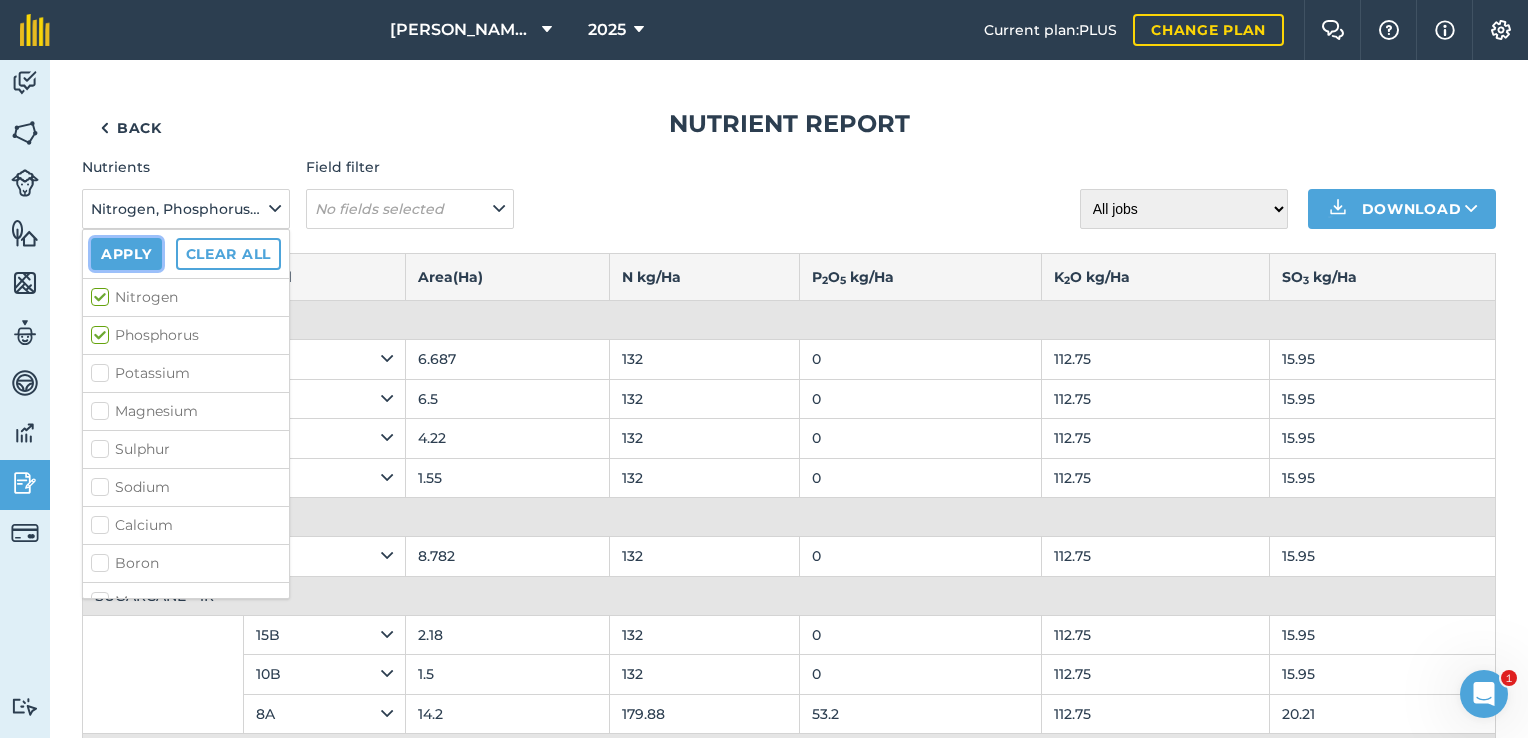 click on "Apply" at bounding box center [126, 254] 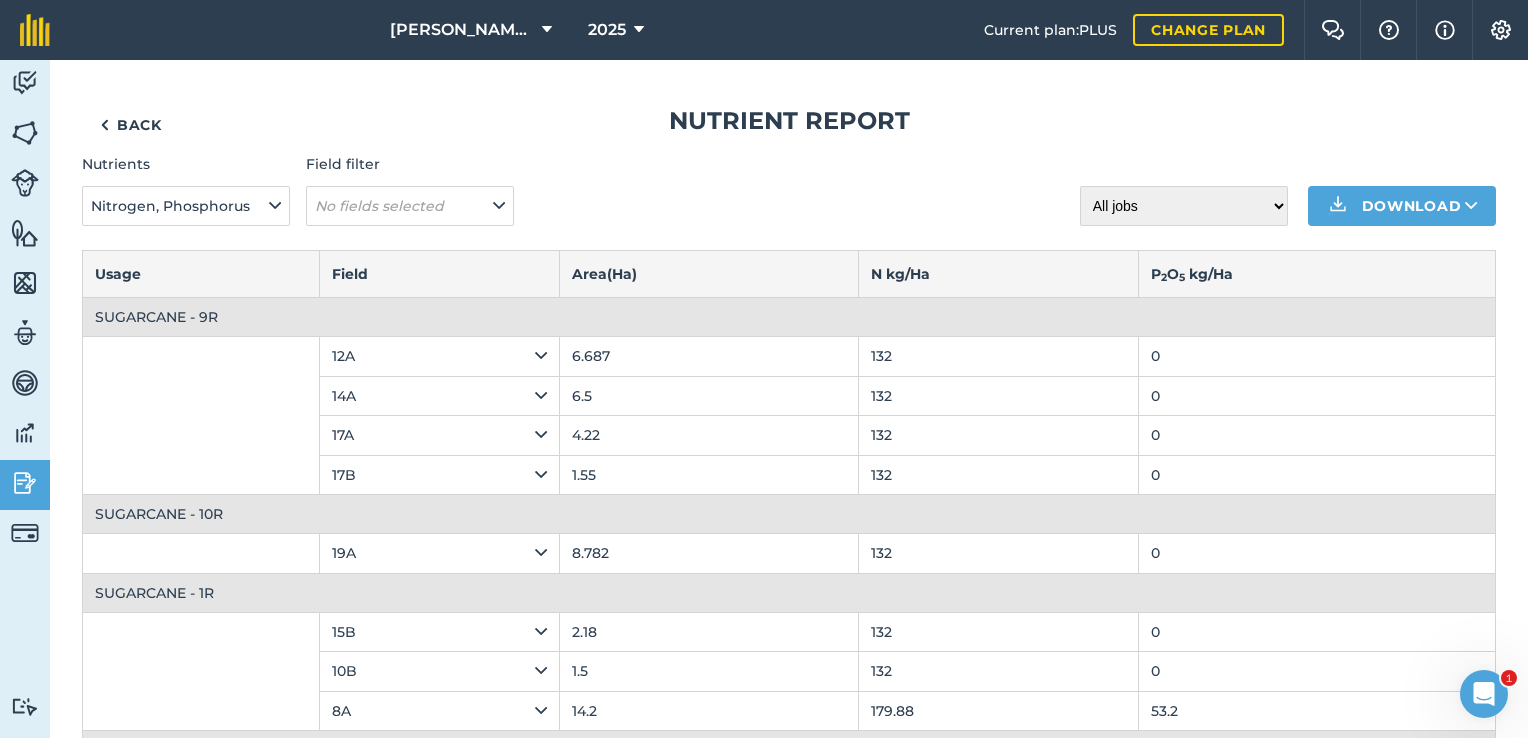 scroll, scrollTop: 0, scrollLeft: 0, axis: both 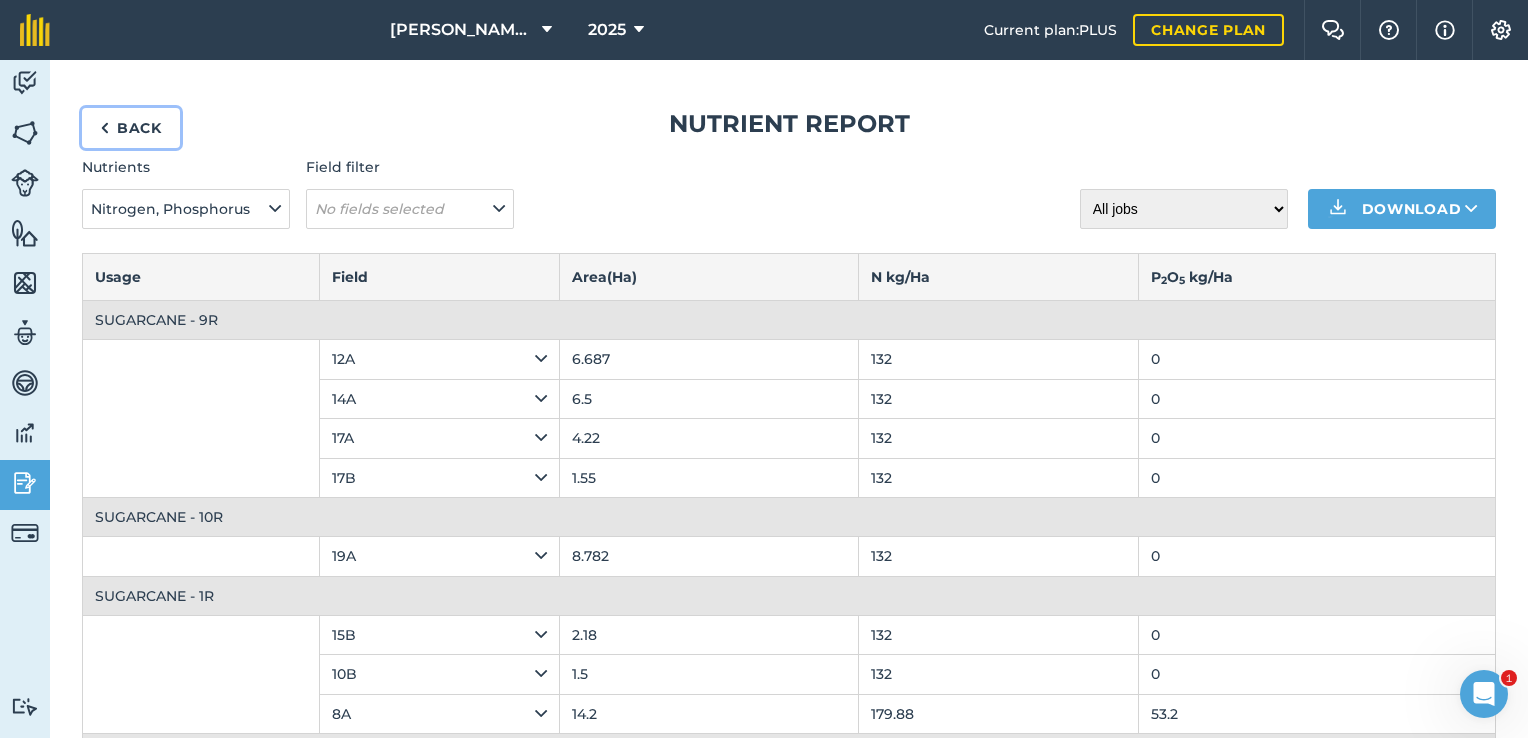 click at bounding box center [104, 128] 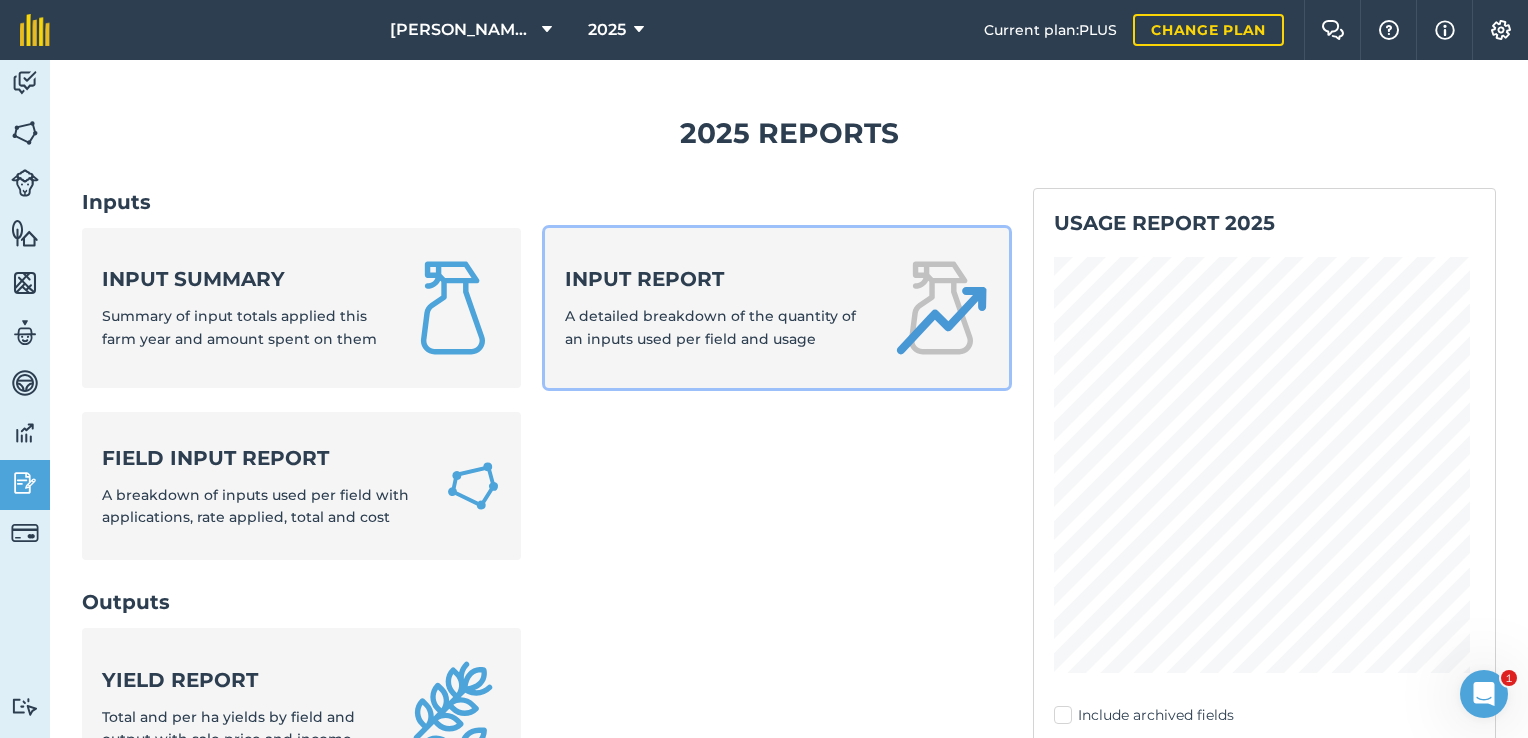 click on "A detailed breakdown of the quantity of an inputs used per field and usage" at bounding box center (710, 327) 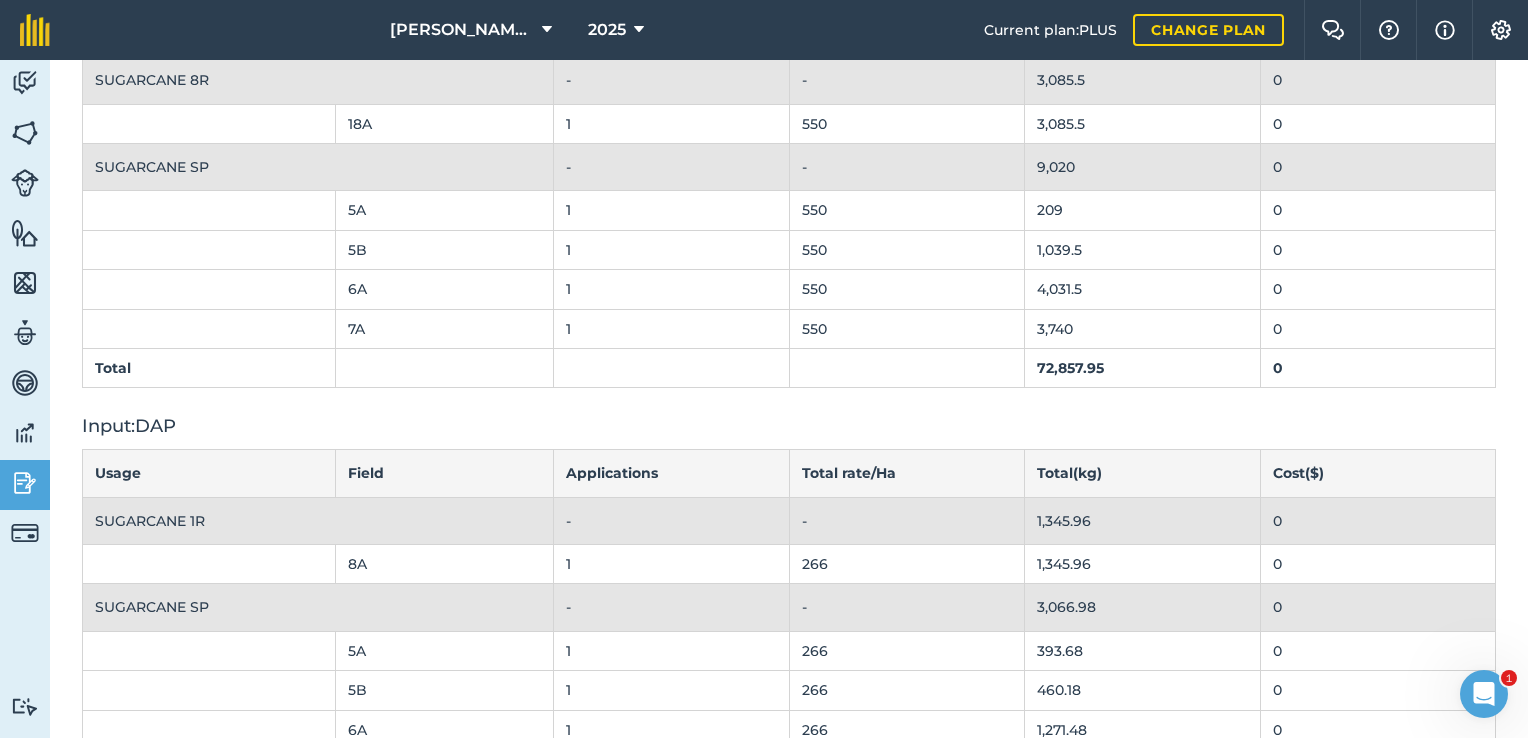 scroll, scrollTop: 1400, scrollLeft: 0, axis: vertical 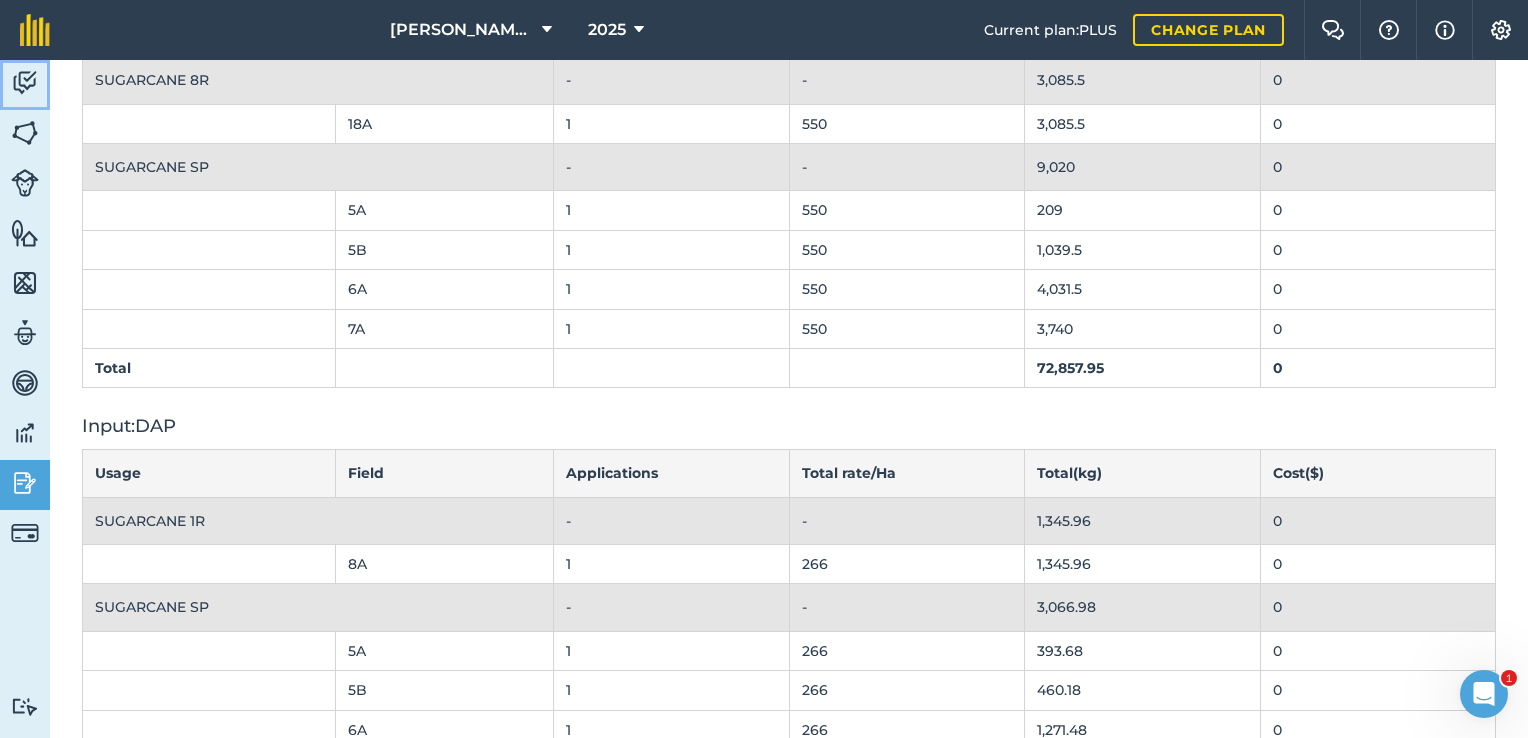 click at bounding box center (25, 83) 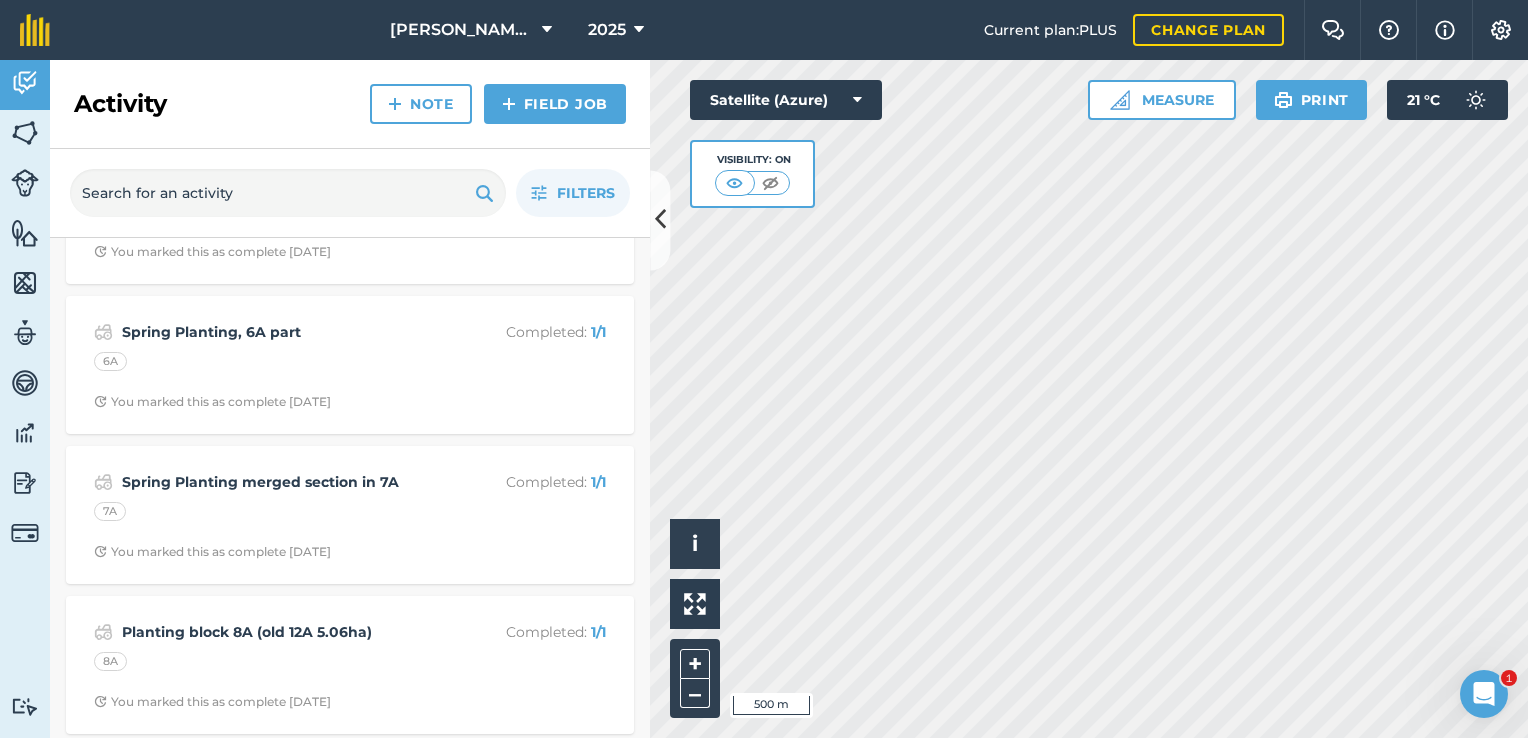 scroll, scrollTop: 1605, scrollLeft: 0, axis: vertical 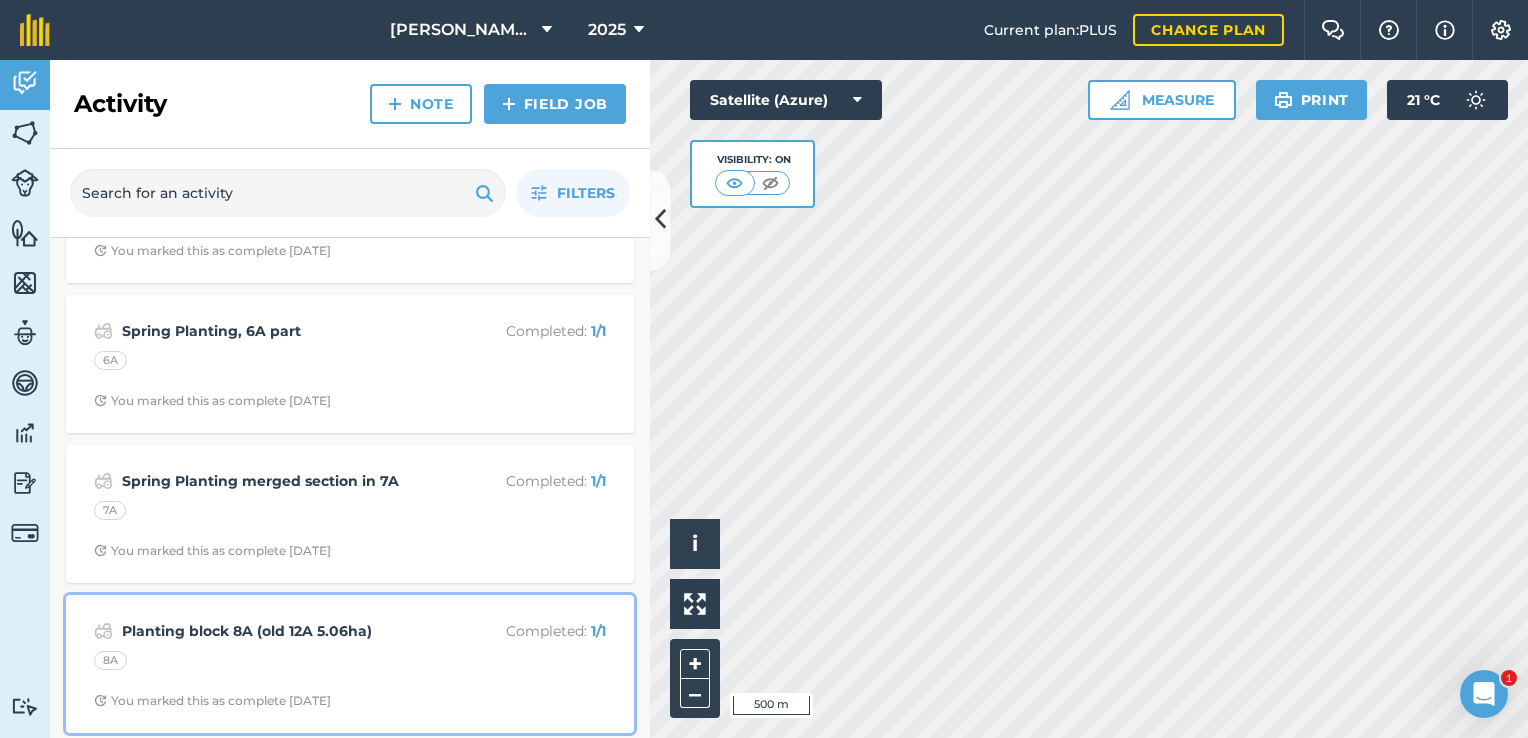 click on "Planting block 8A (old 12A 5.06ha)" at bounding box center (280, 631) 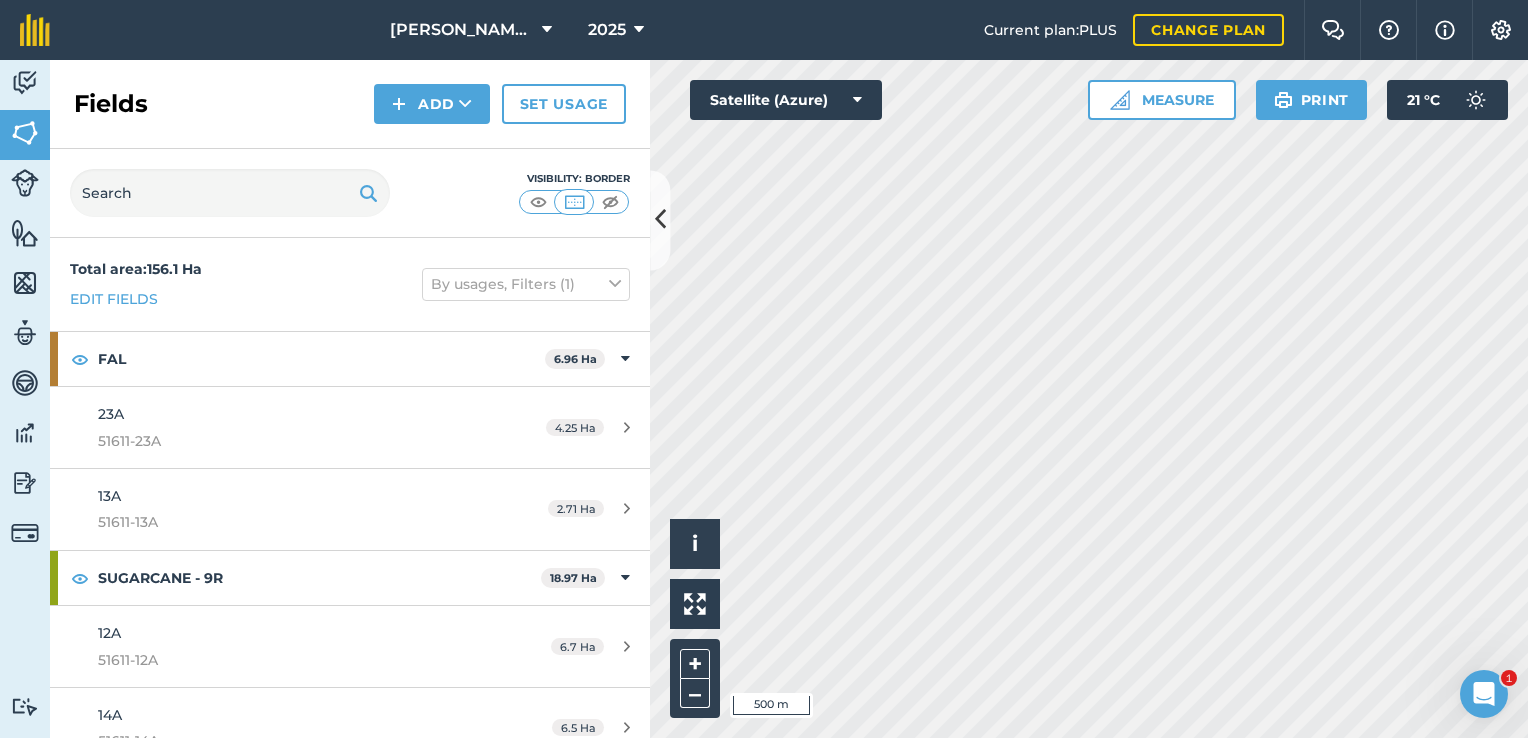 click on "12A 51611-12A" at bounding box center (286, 646) 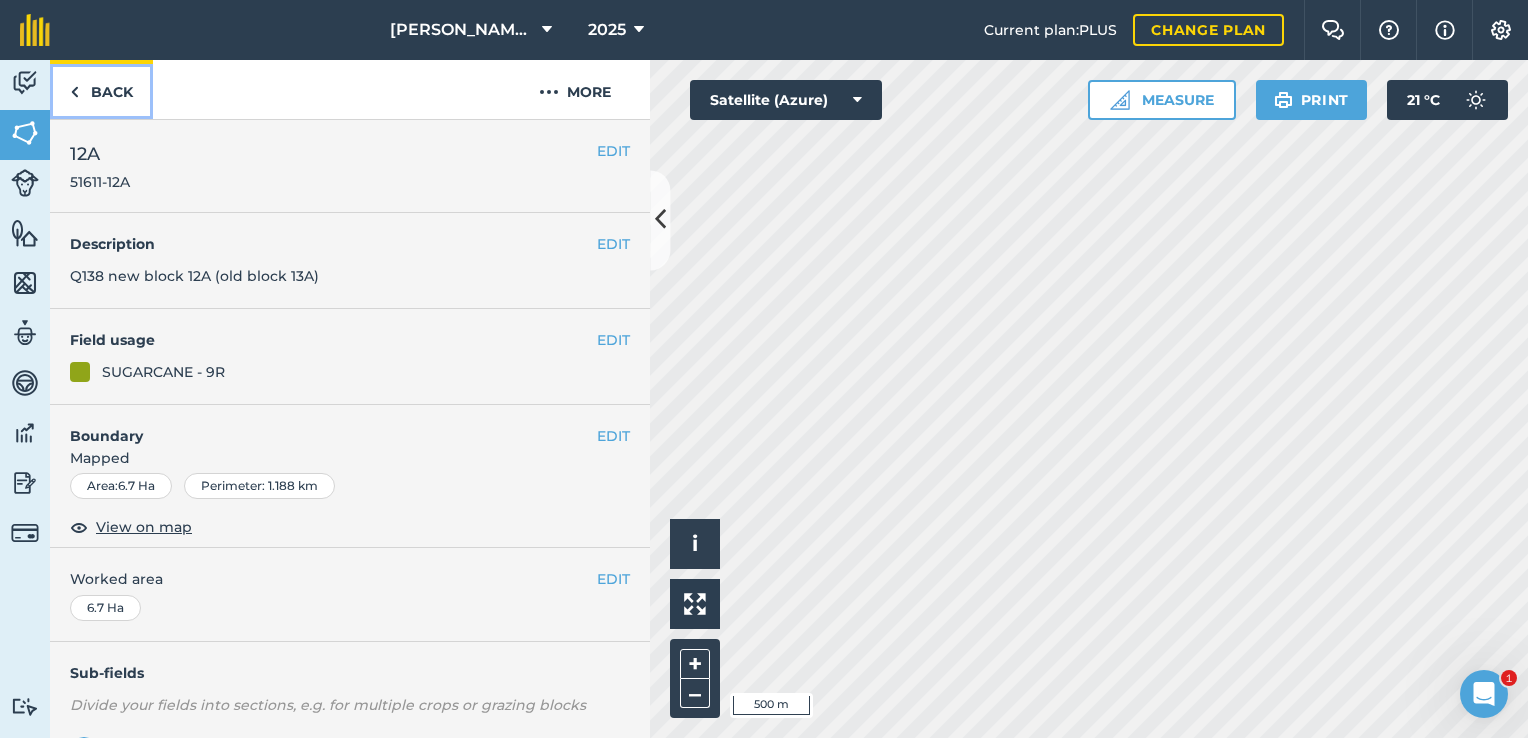 click at bounding box center [74, 92] 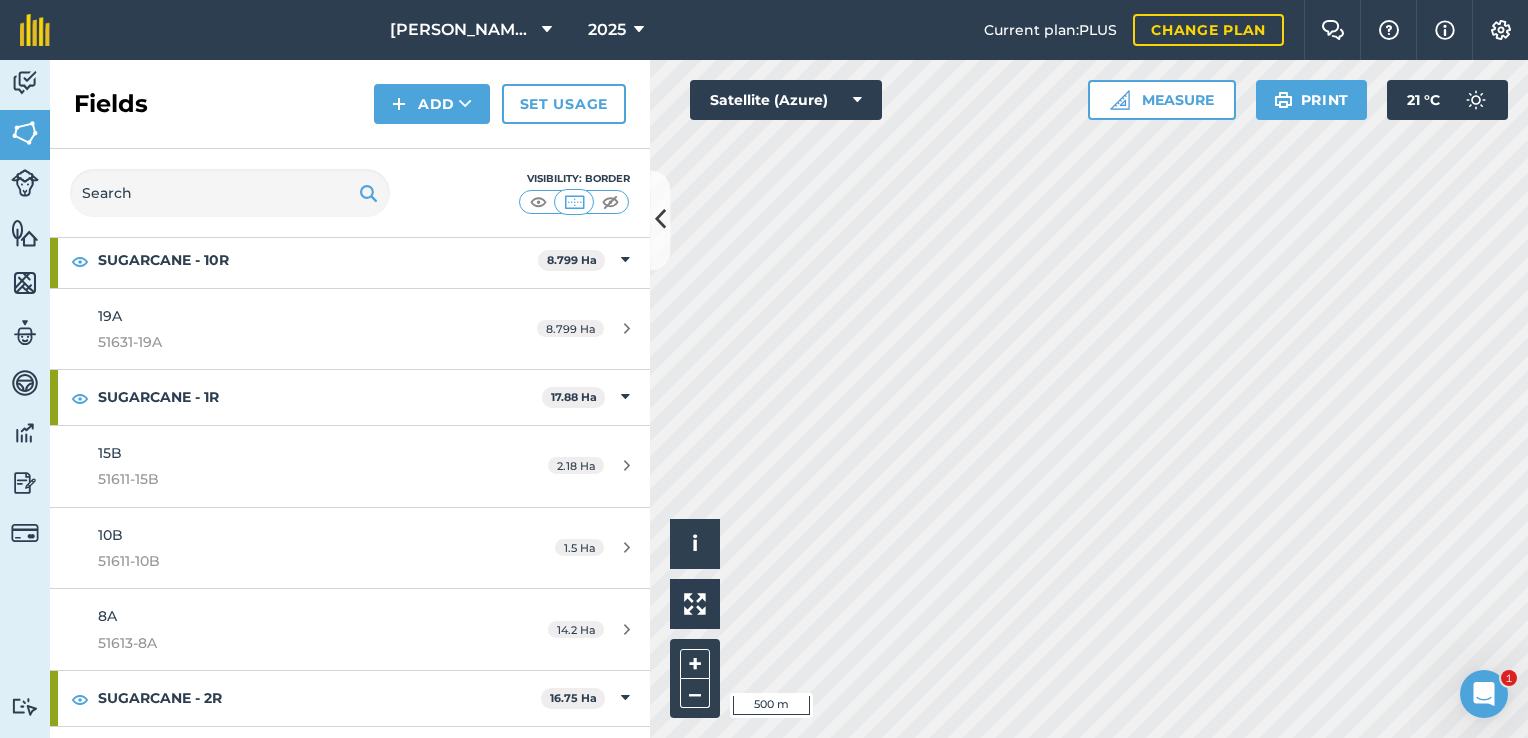 scroll, scrollTop: 800, scrollLeft: 0, axis: vertical 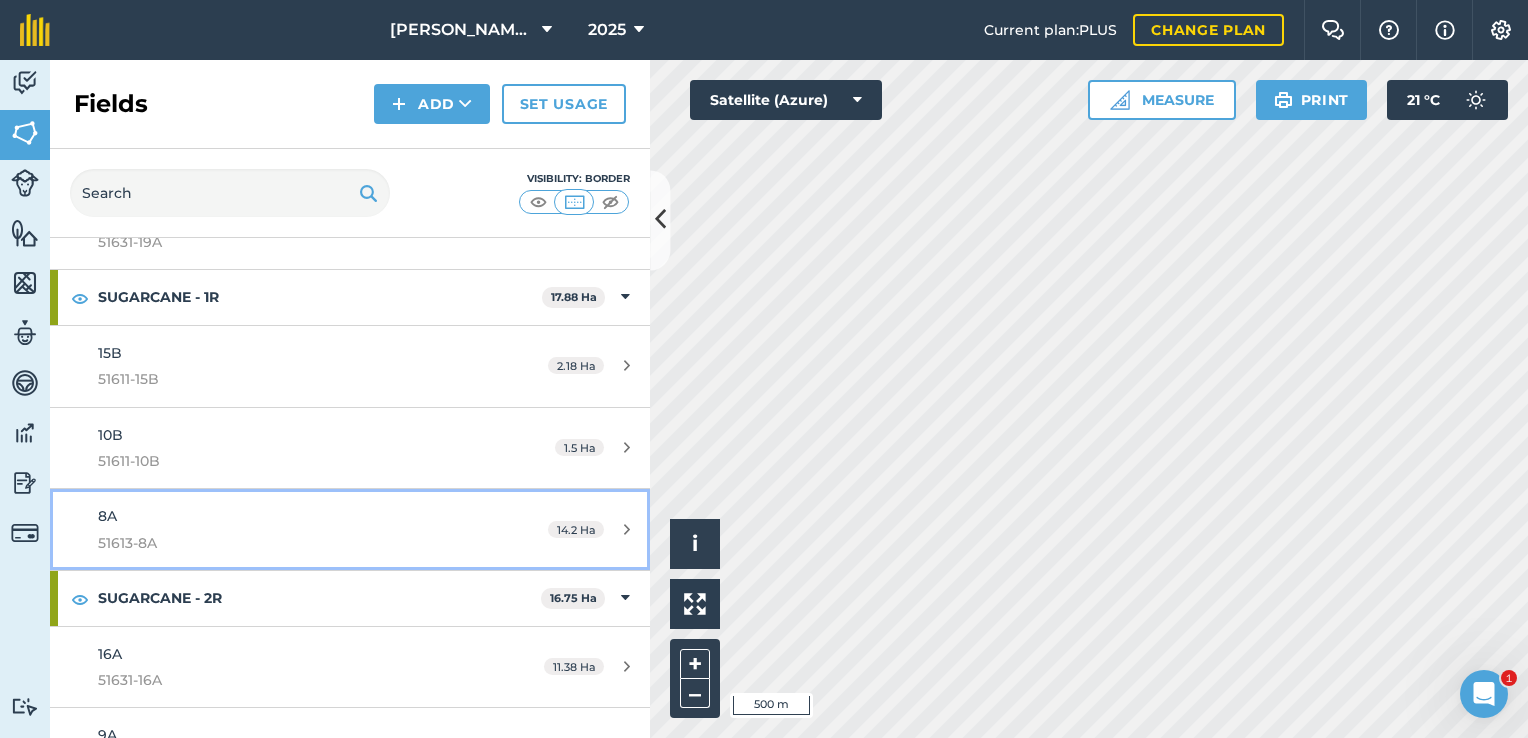click on "14.2   Ha" at bounding box center (589, 530) 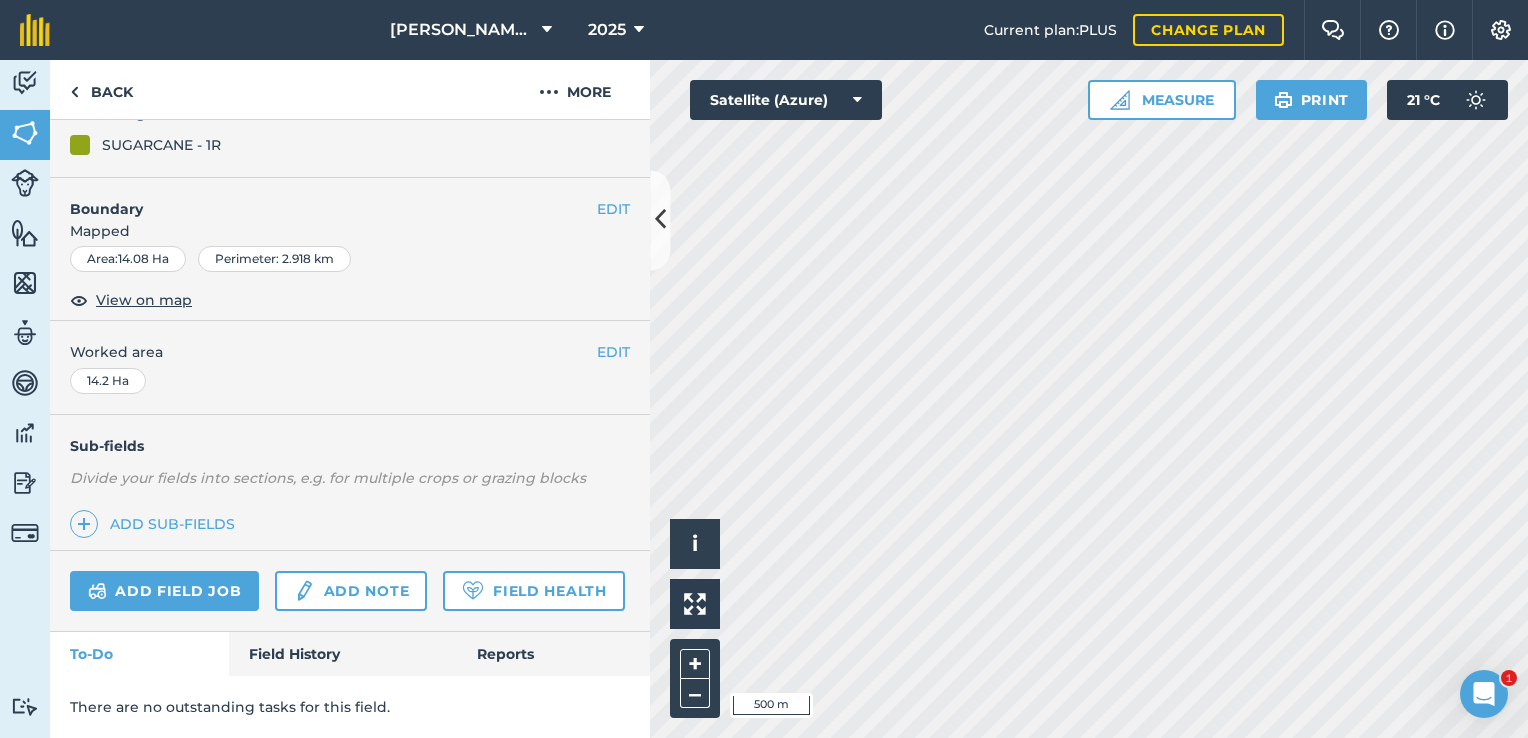 scroll, scrollTop: 280, scrollLeft: 0, axis: vertical 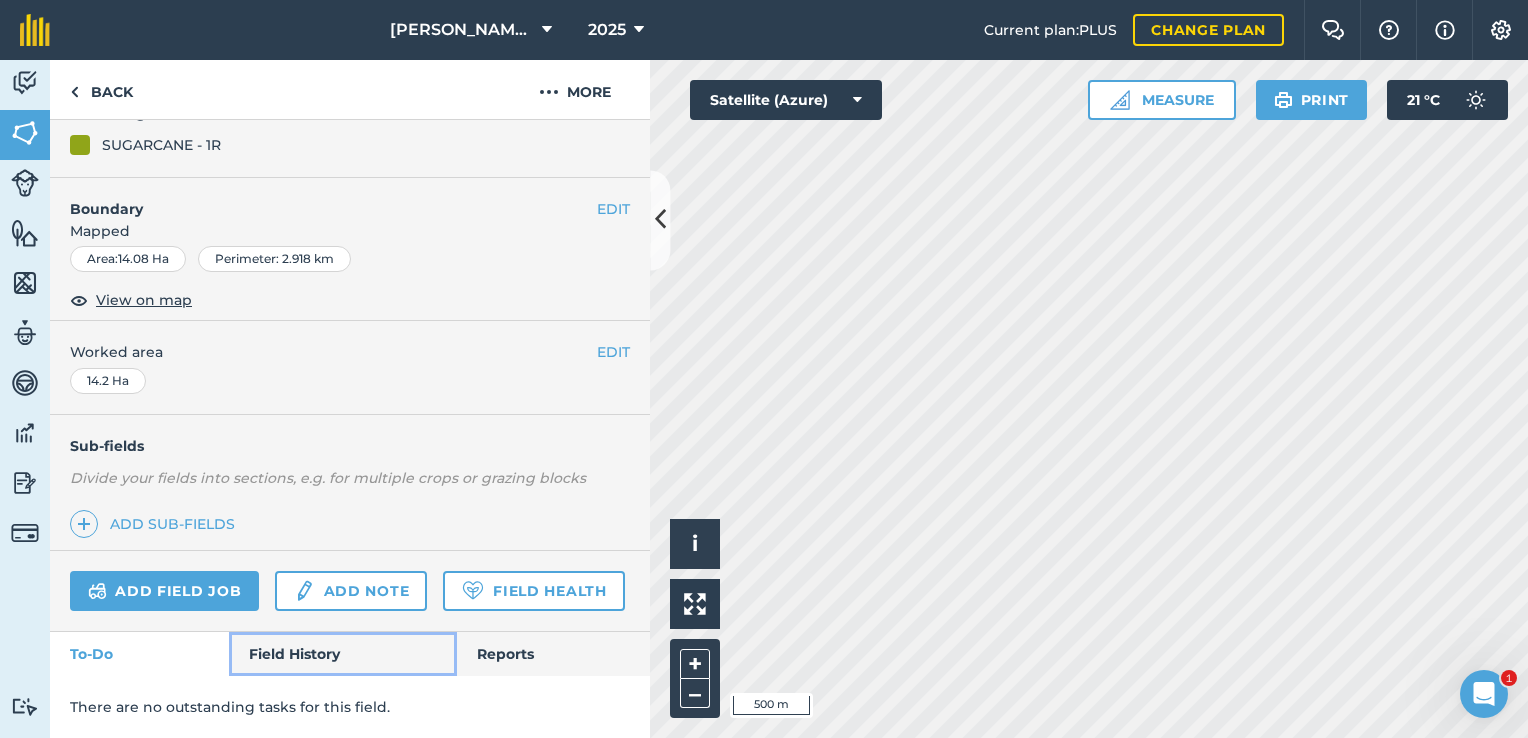 click on "Field History" at bounding box center [342, 654] 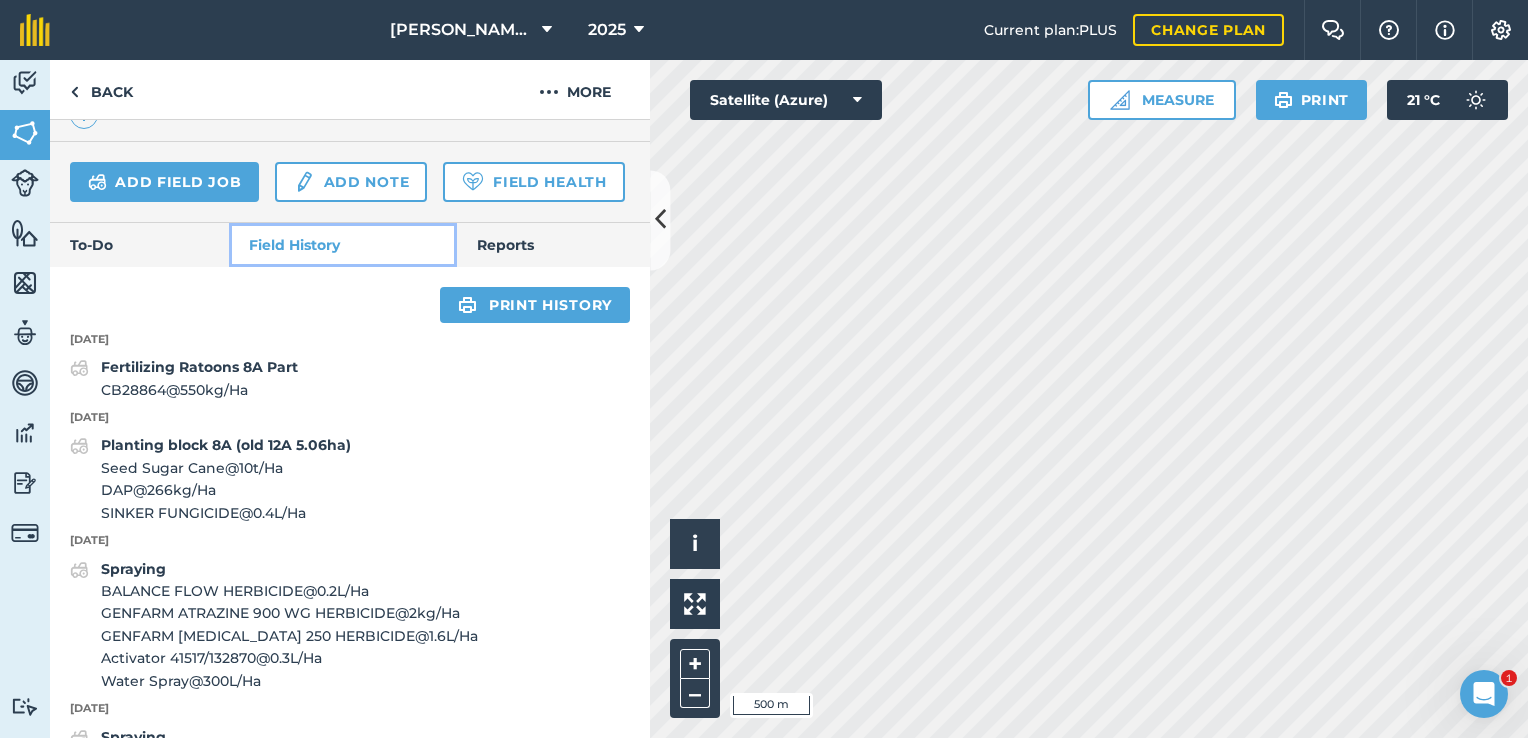 scroll, scrollTop: 680, scrollLeft: 0, axis: vertical 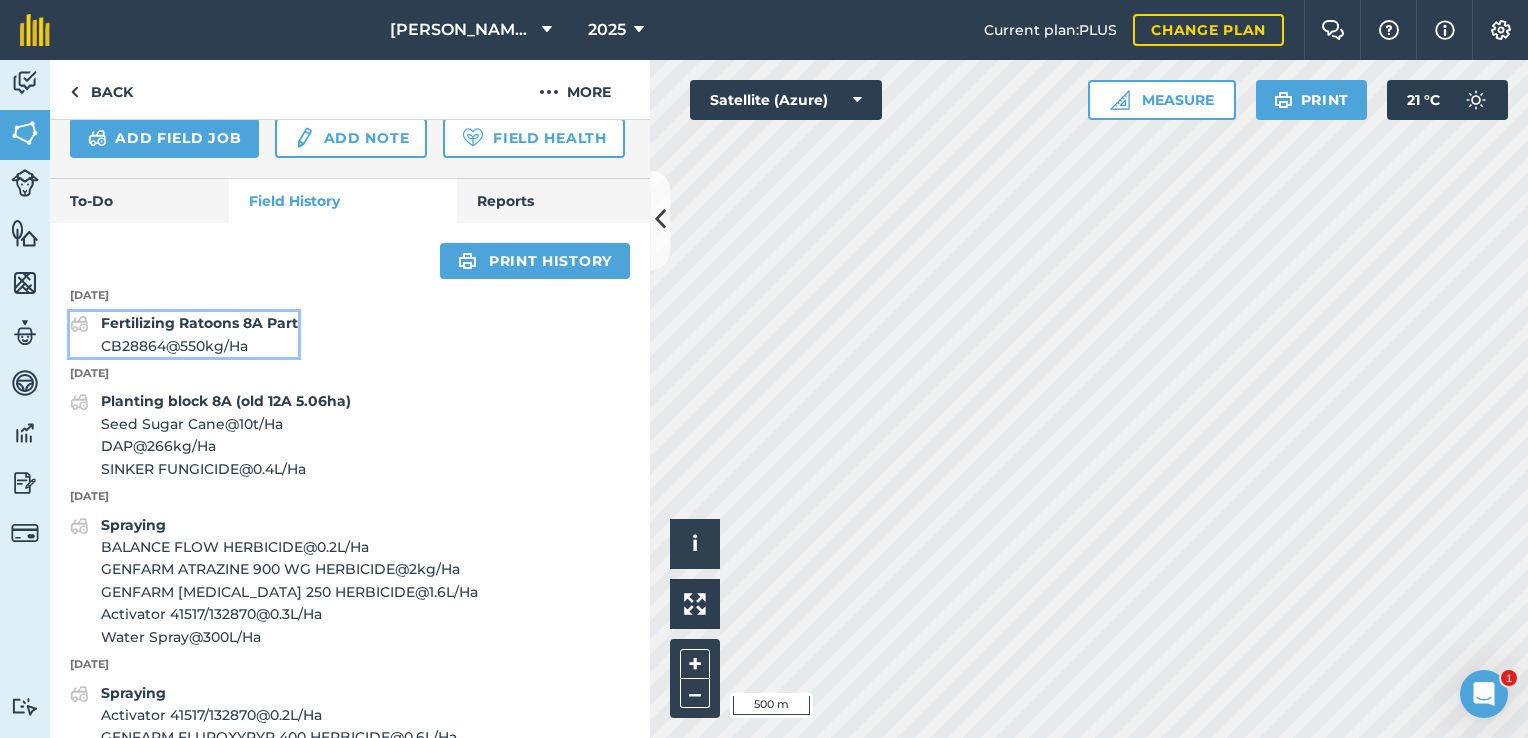 click on "Fertilizing Ratoons 8A Part" at bounding box center (199, 323) 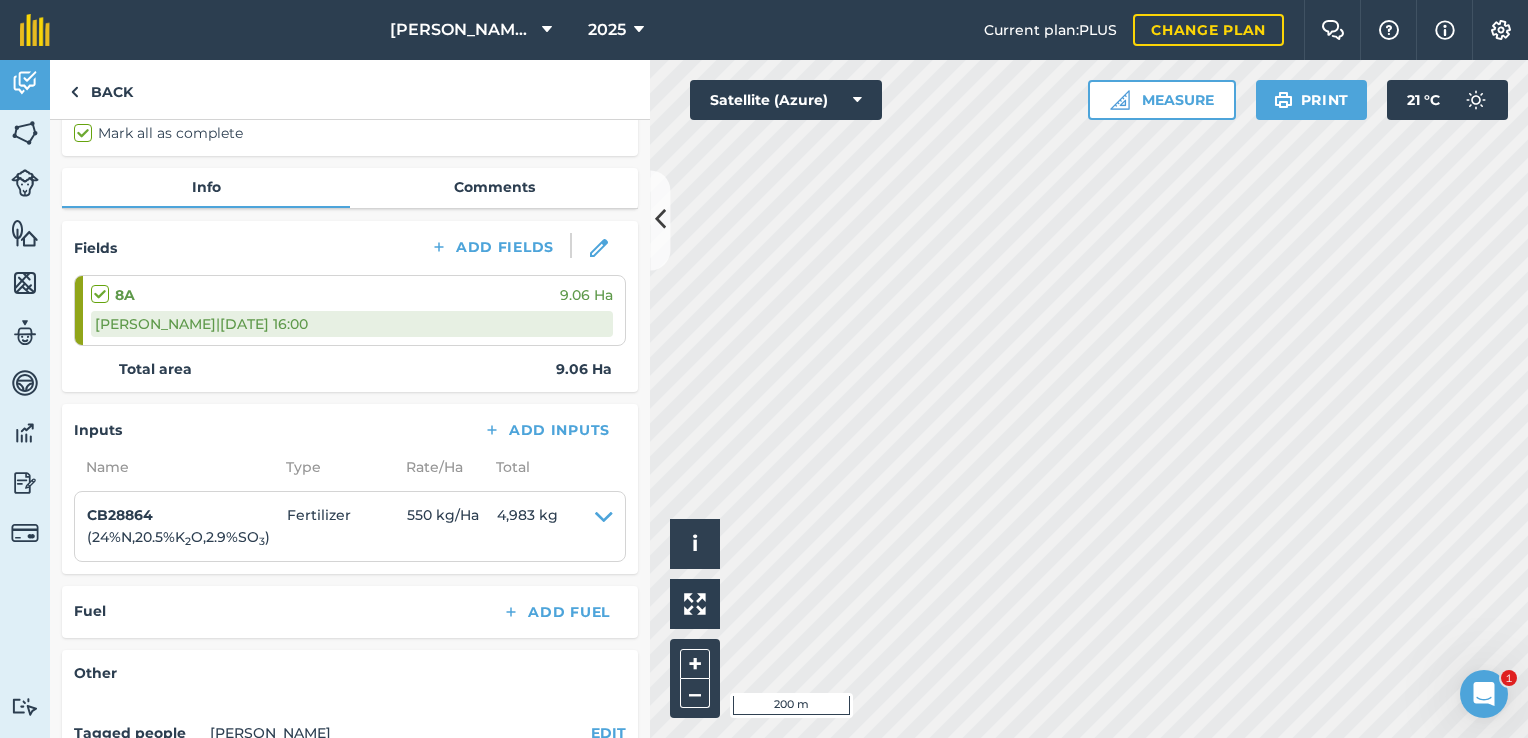 scroll, scrollTop: 200, scrollLeft: 0, axis: vertical 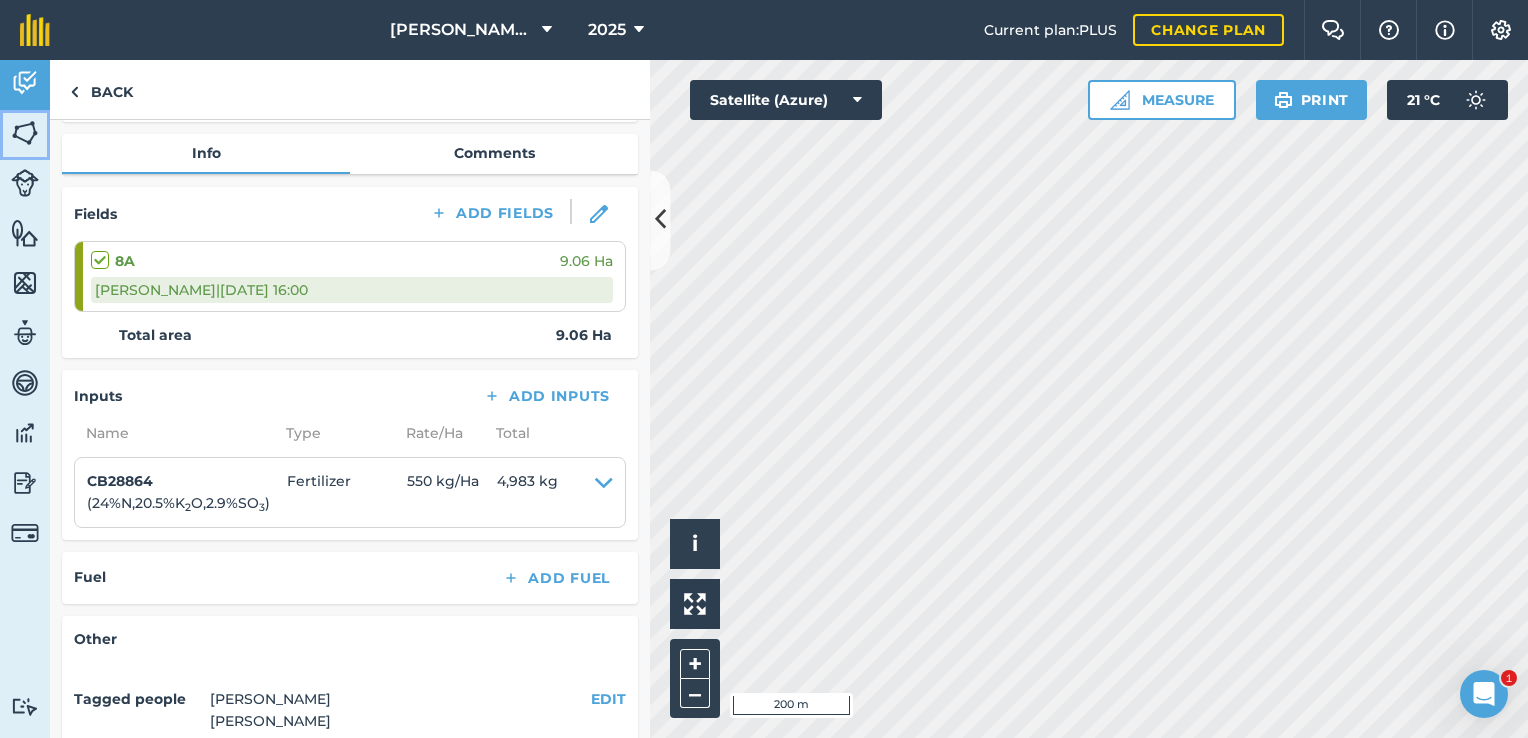 click at bounding box center [25, 133] 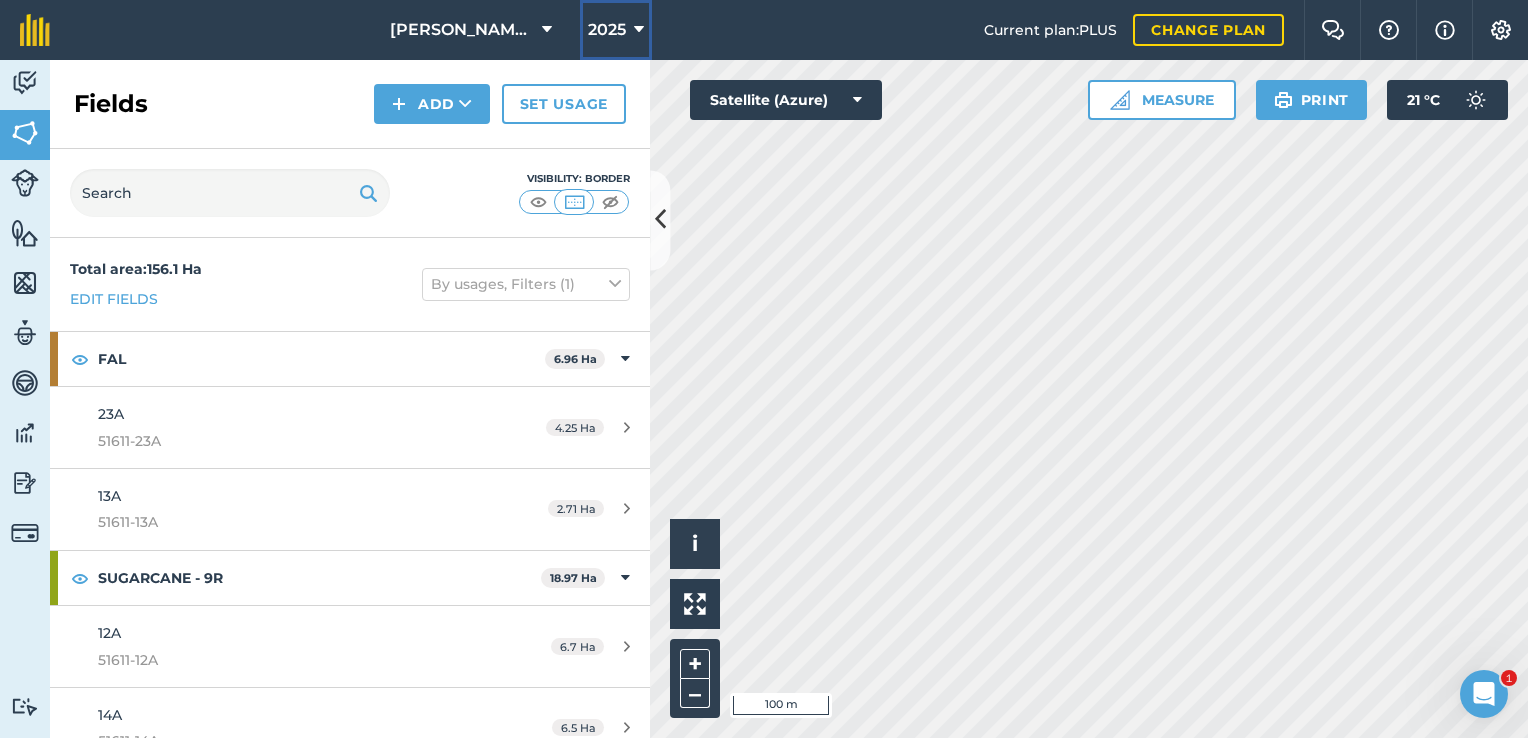 click at bounding box center (639, 30) 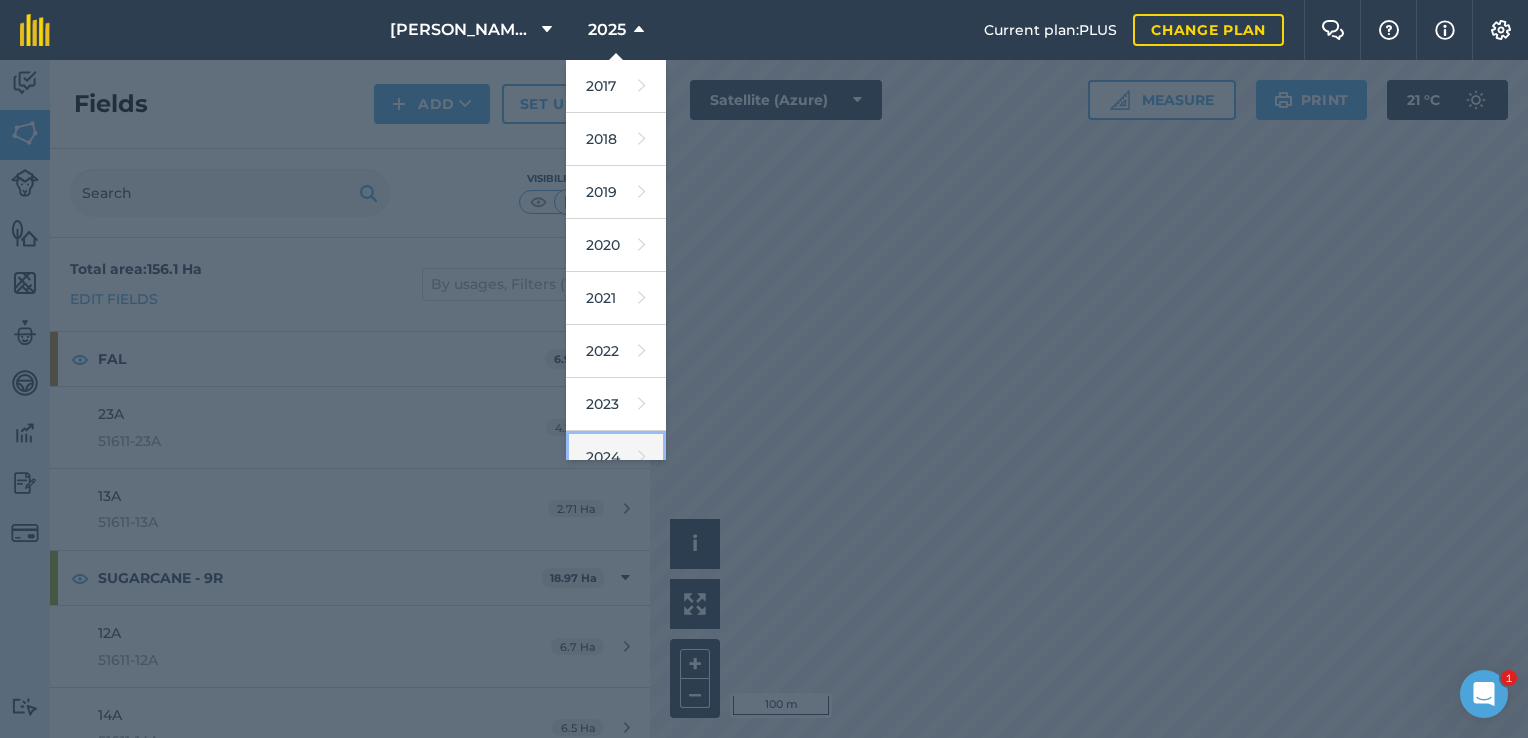 click on "2024" at bounding box center (616, 457) 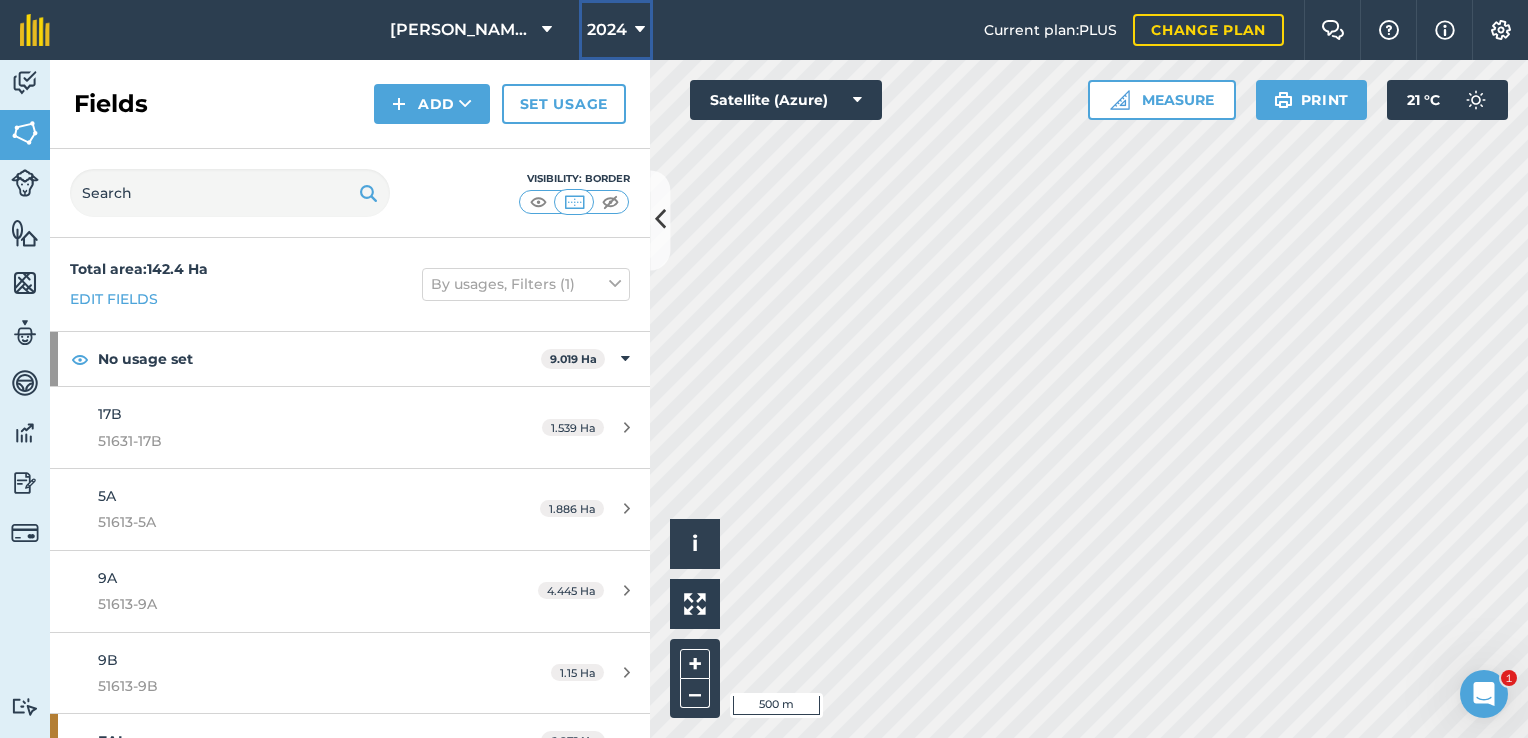 click at bounding box center [640, 30] 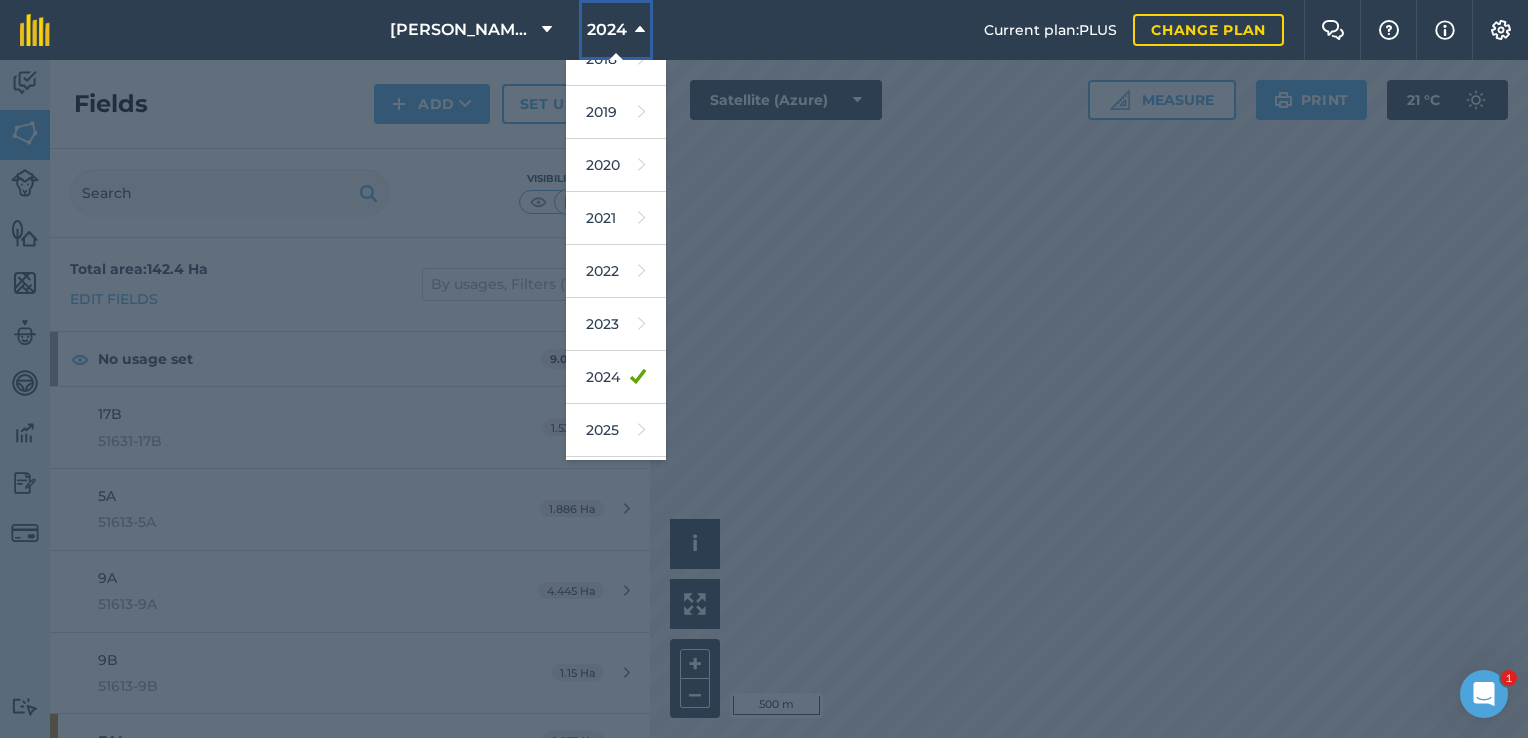 scroll, scrollTop: 120, scrollLeft: 0, axis: vertical 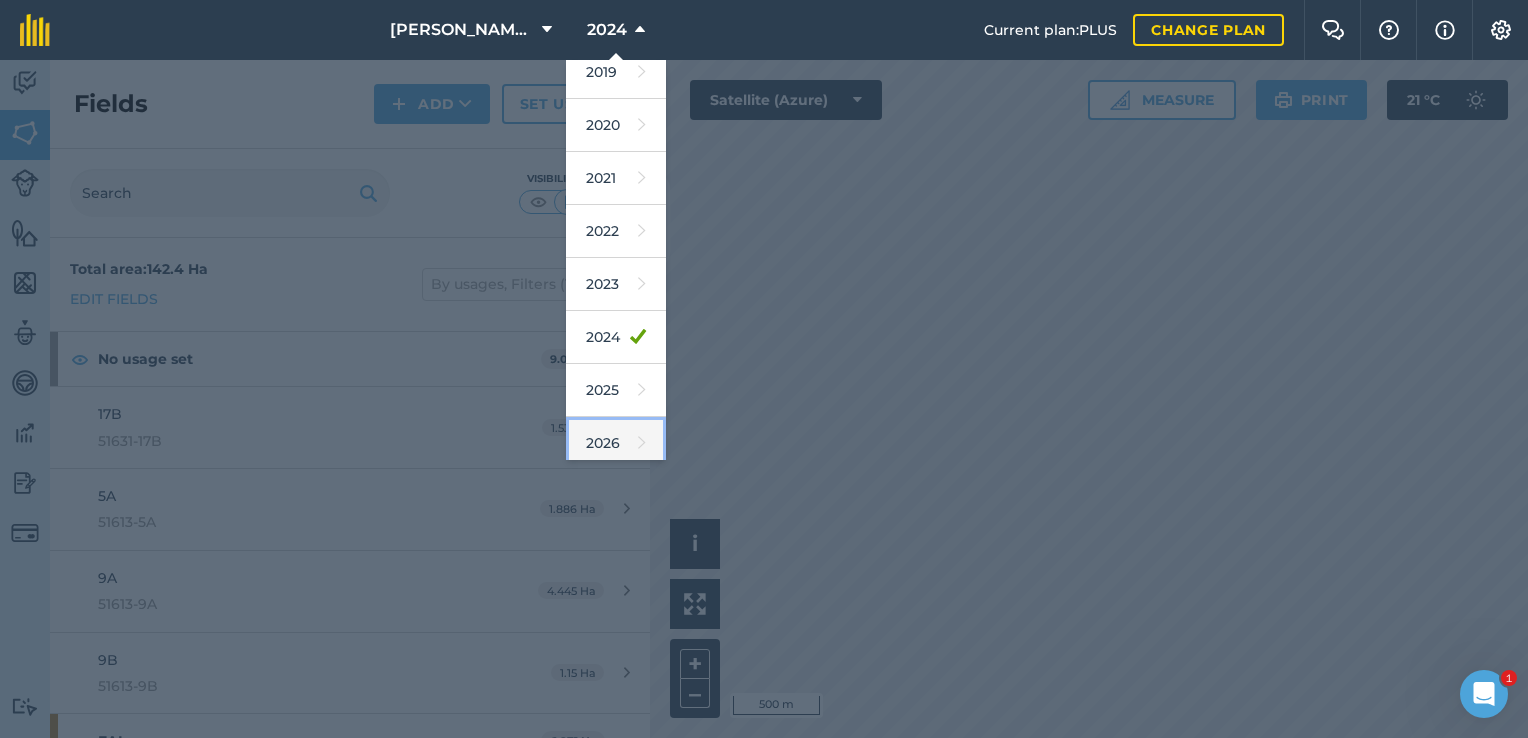 click on "2026" at bounding box center (616, 443) 